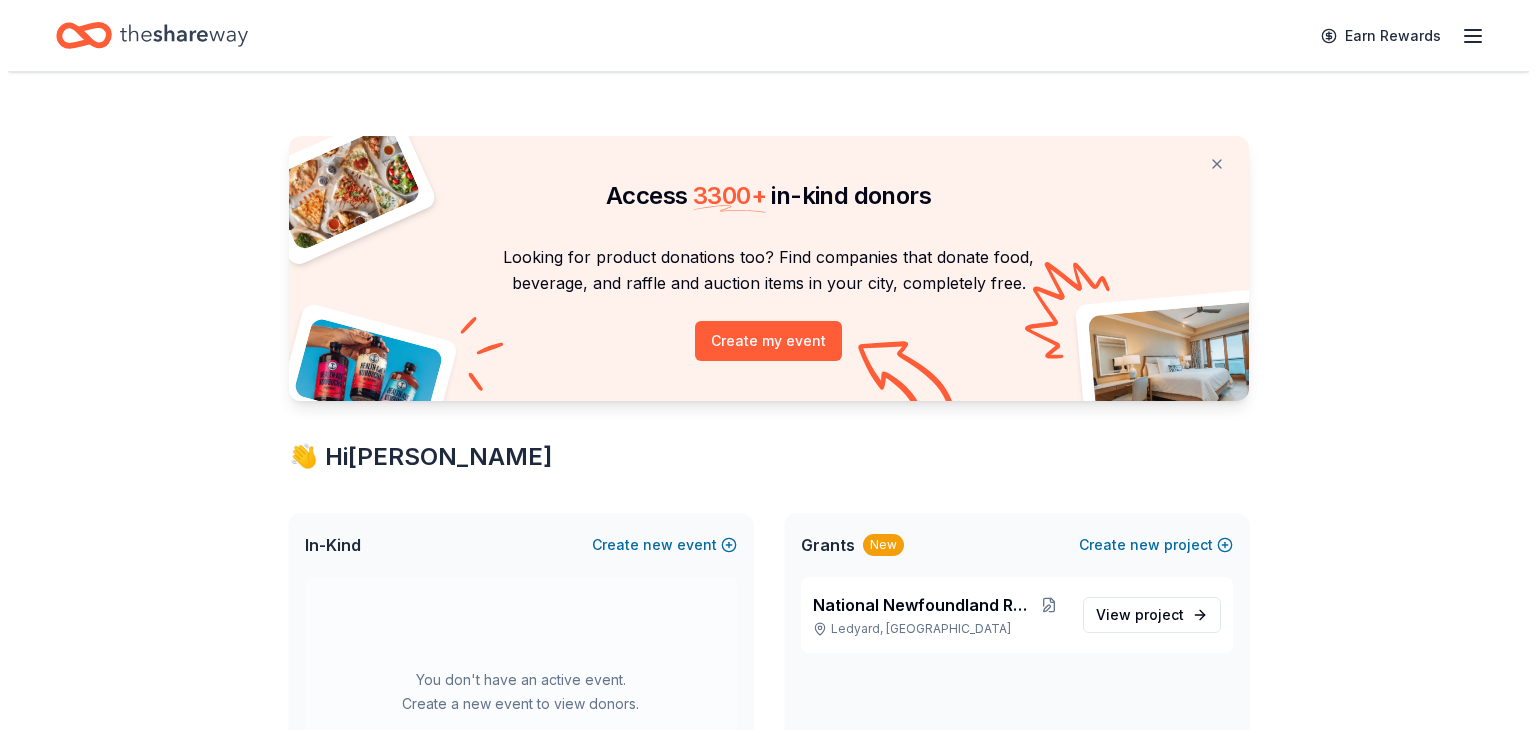 scroll, scrollTop: 0, scrollLeft: 0, axis: both 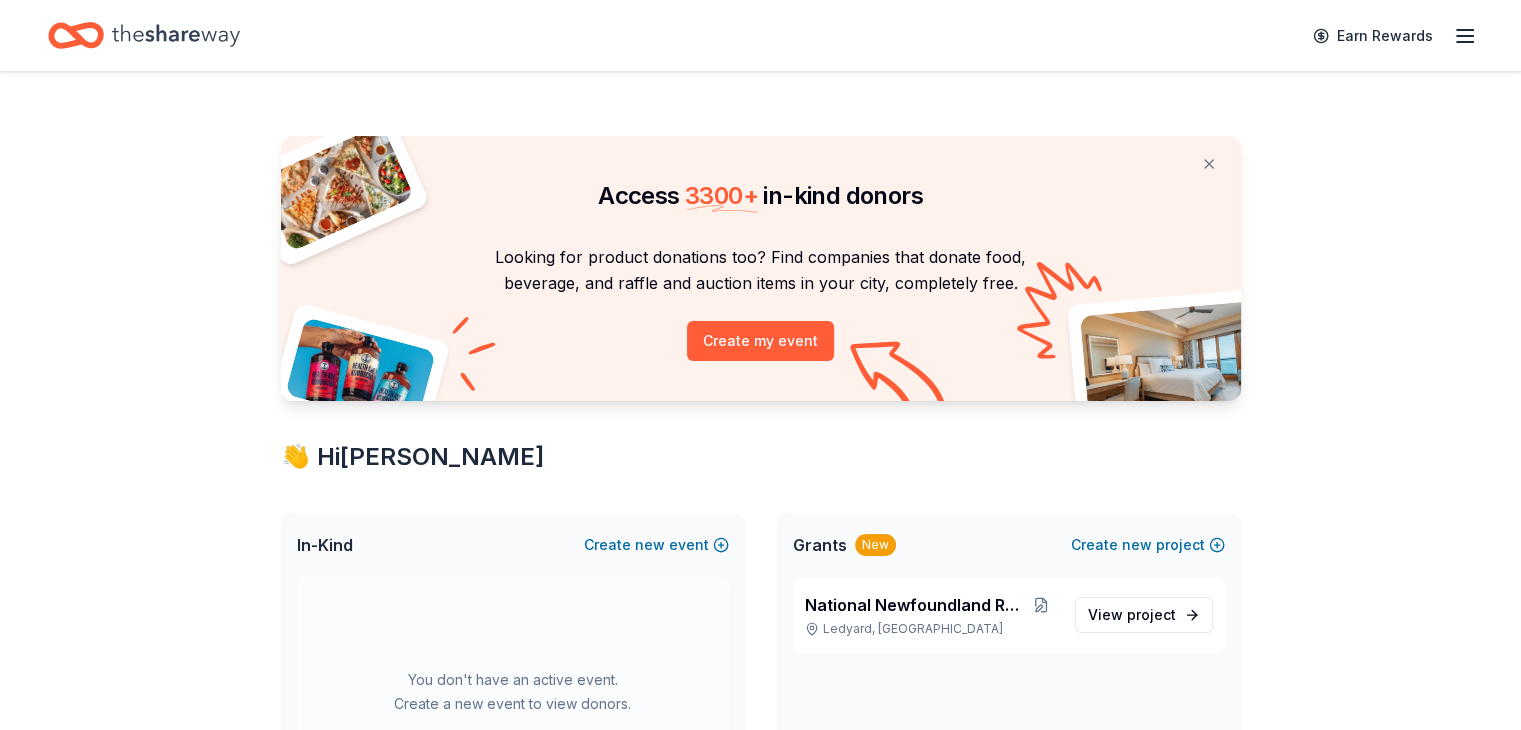 click on "Looking for product donations too? Find companies that donate food, beverage, and raffle and auction items in your city, completely free. Create my event" at bounding box center (761, 322) 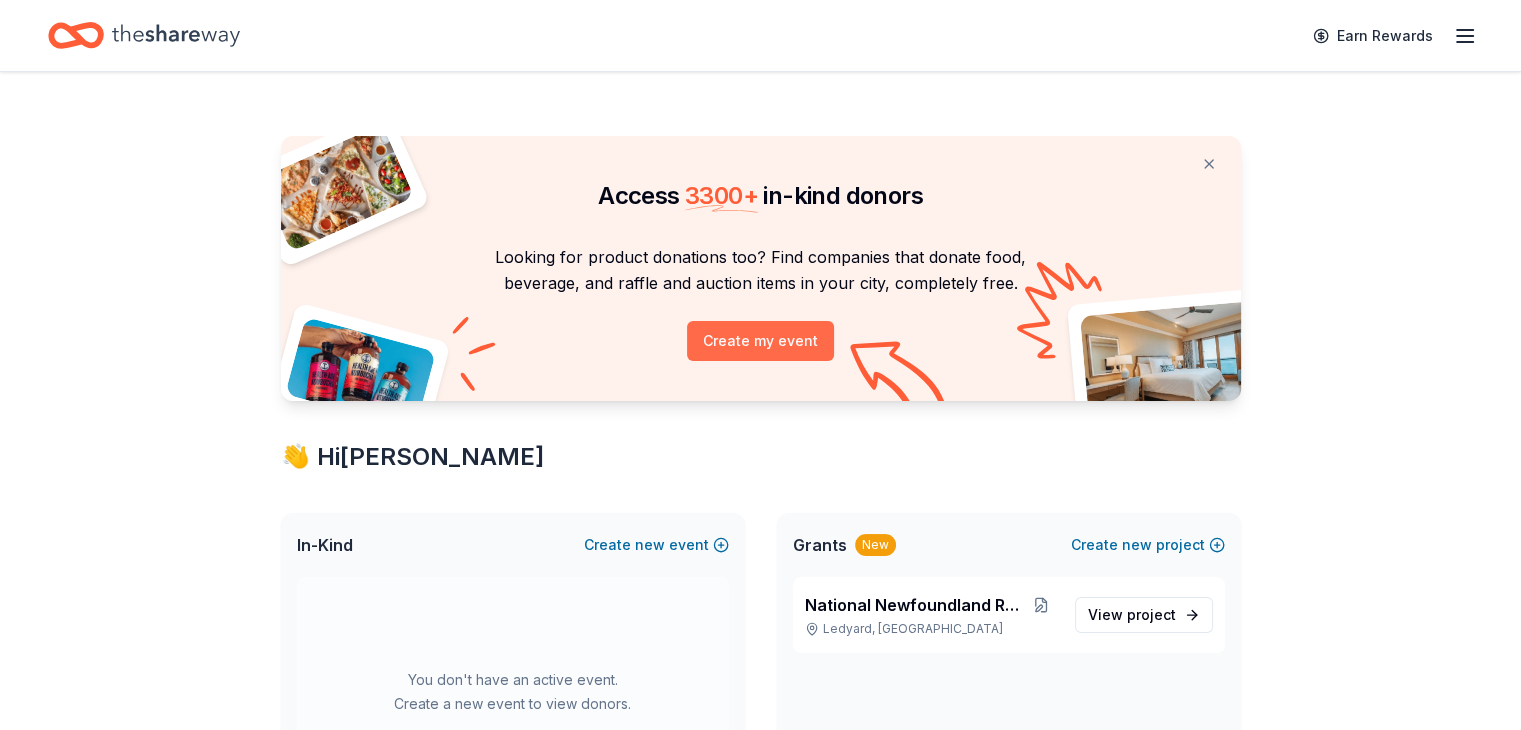 click on "Create my event" at bounding box center (760, 341) 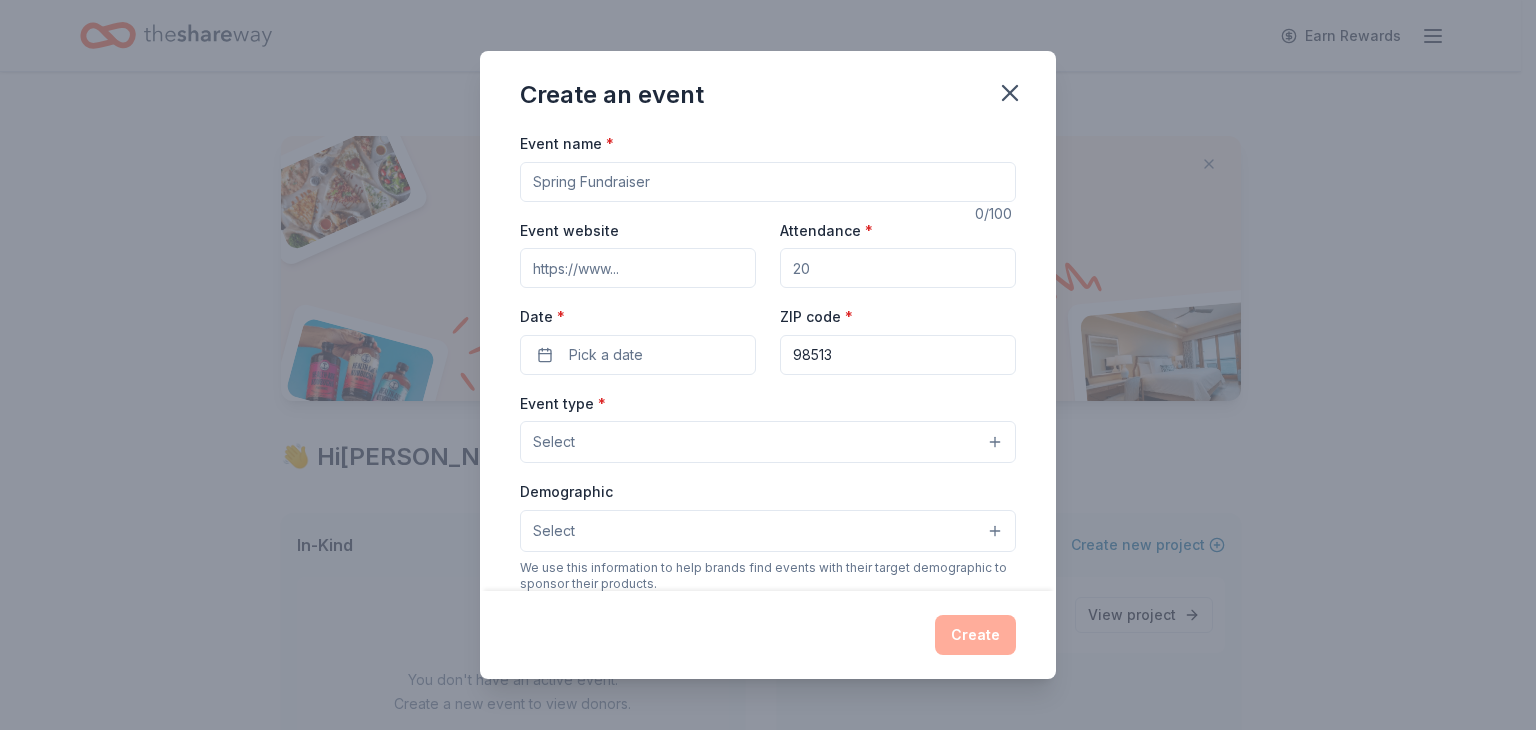 drag, startPoint x: 708, startPoint y: 180, endPoint x: 388, endPoint y: 126, distance: 324.52426 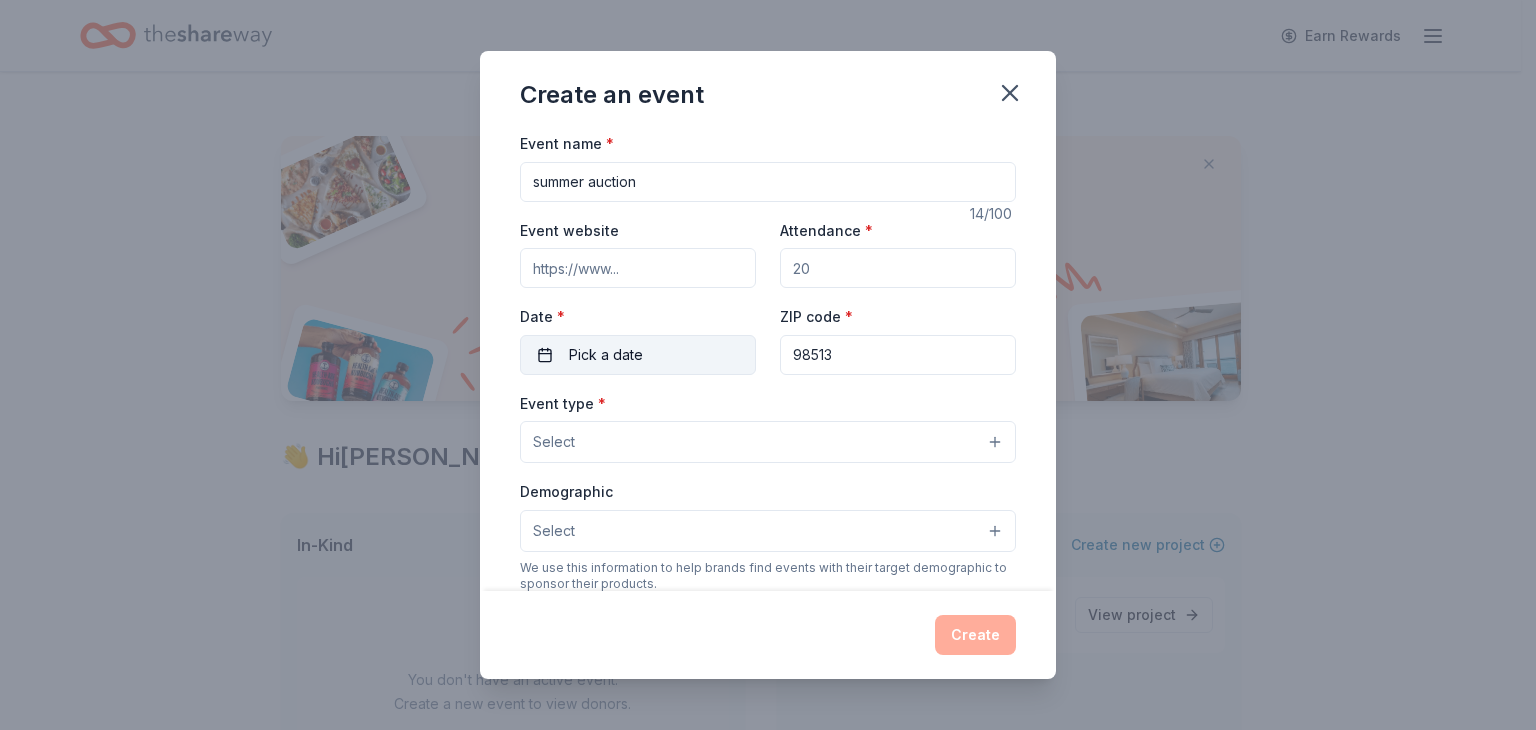 type on "summer auction" 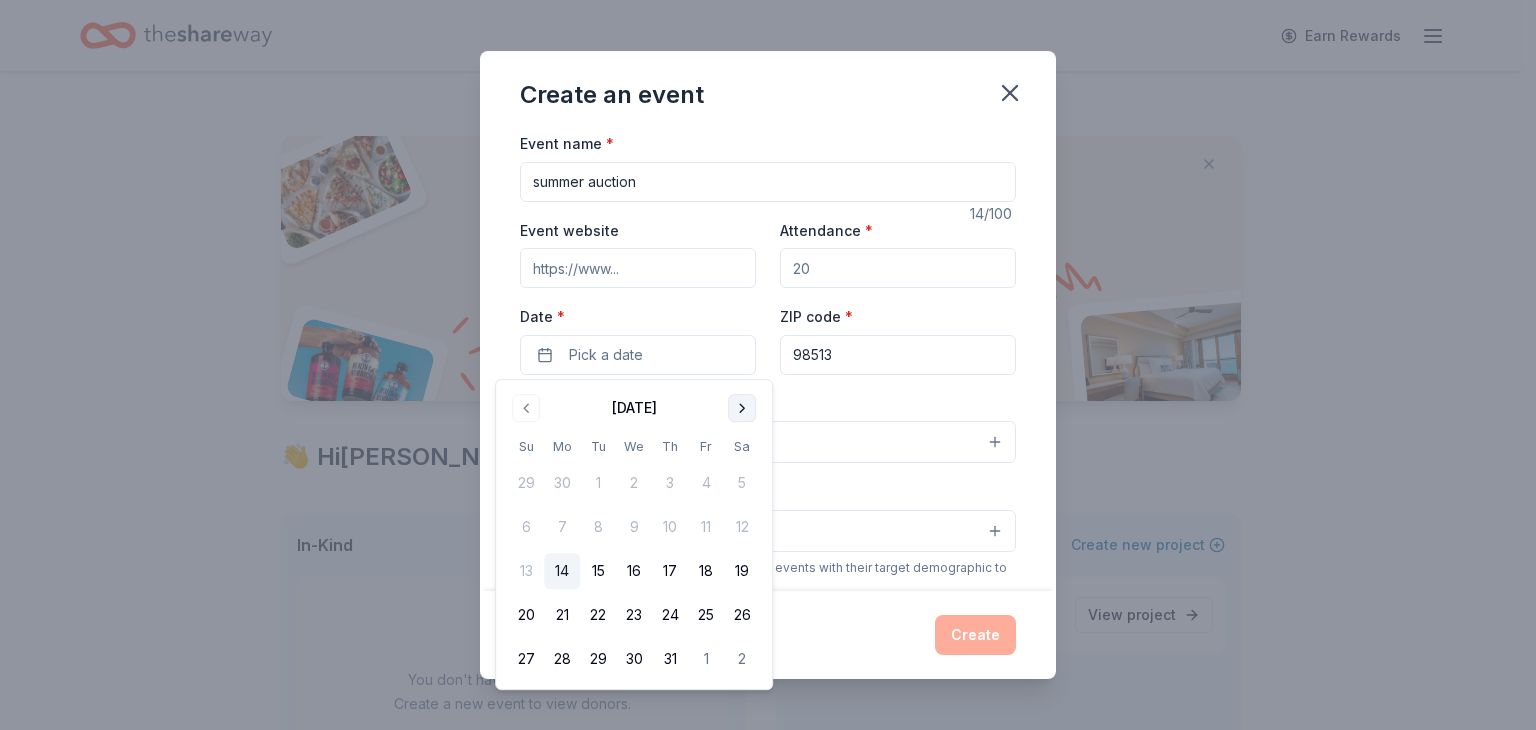 click at bounding box center (742, 408) 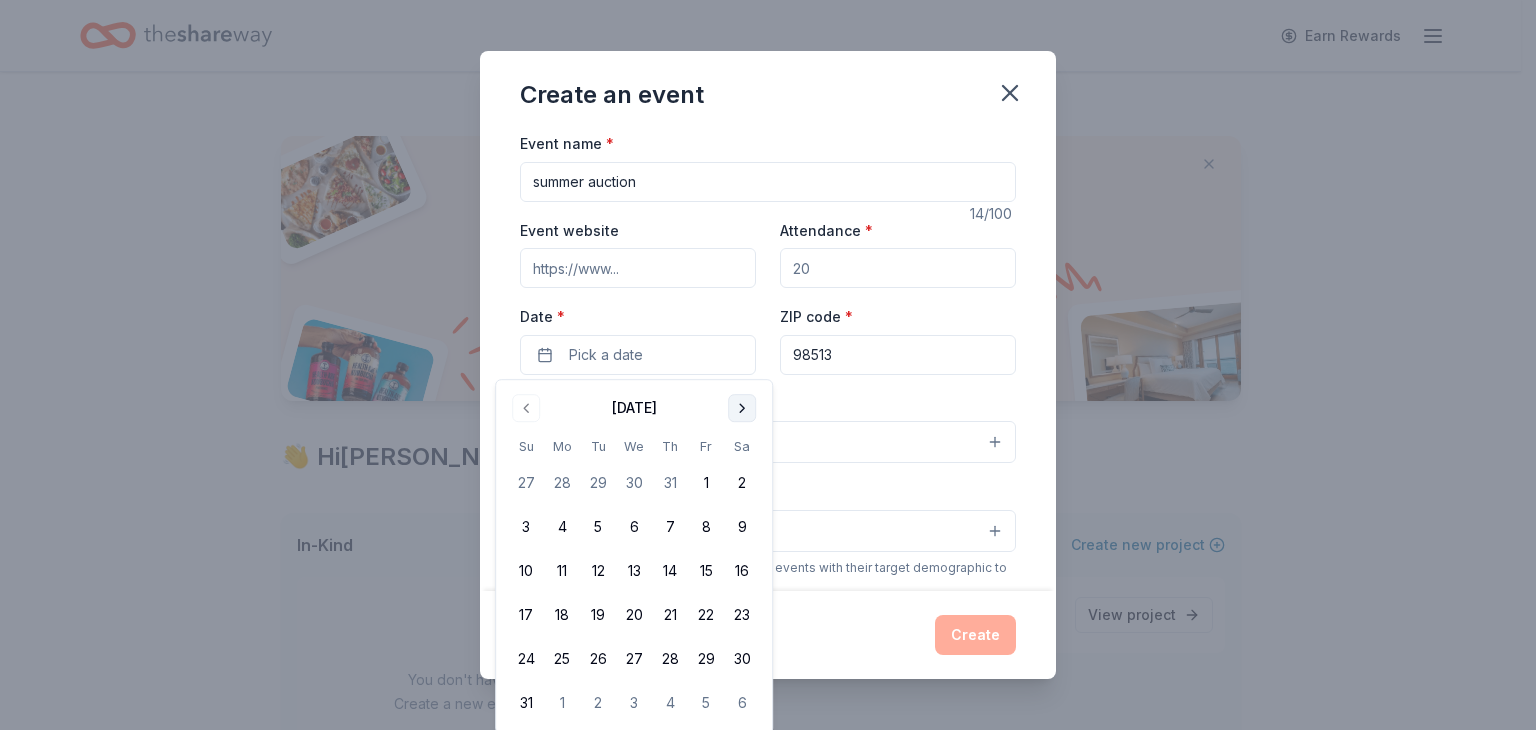 click at bounding box center (742, 408) 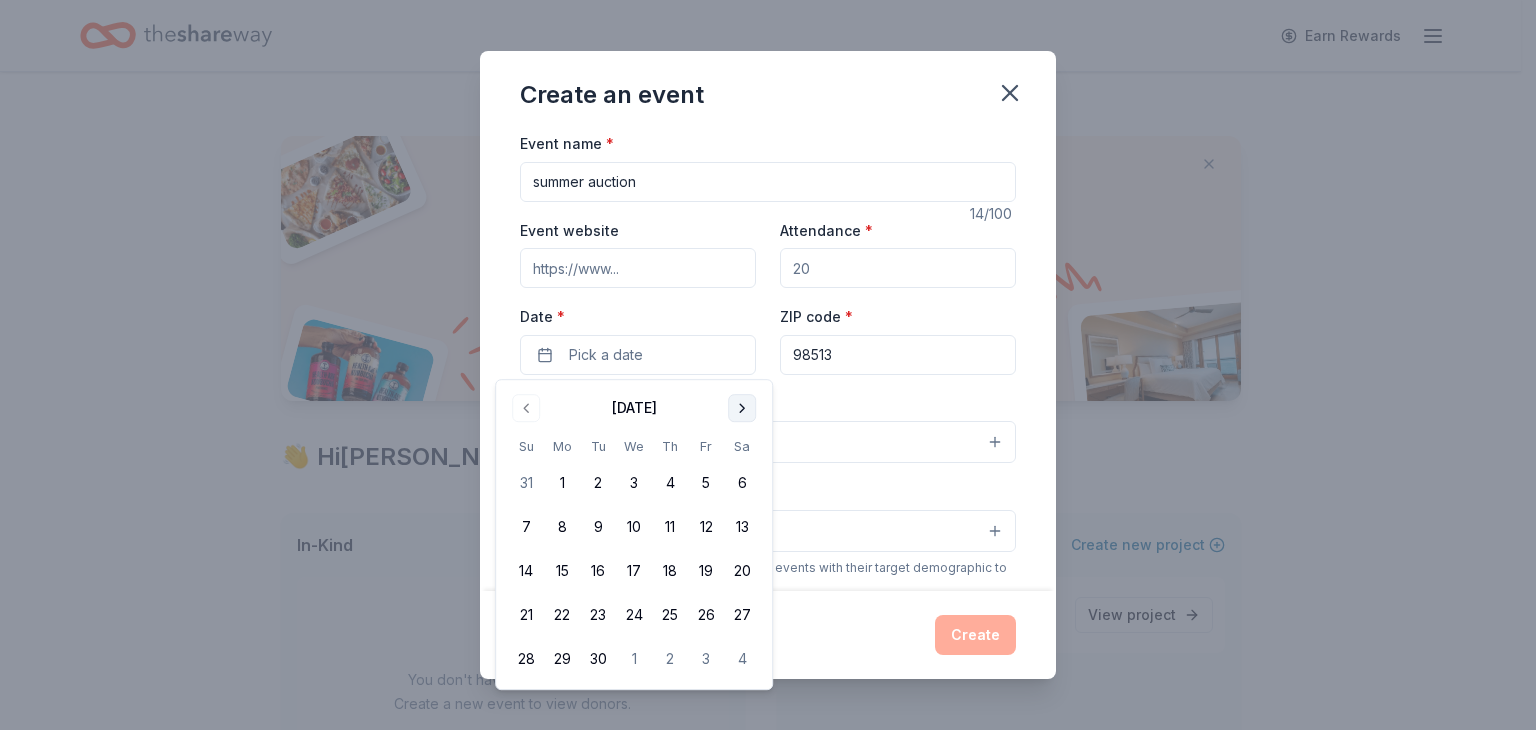 click at bounding box center (742, 408) 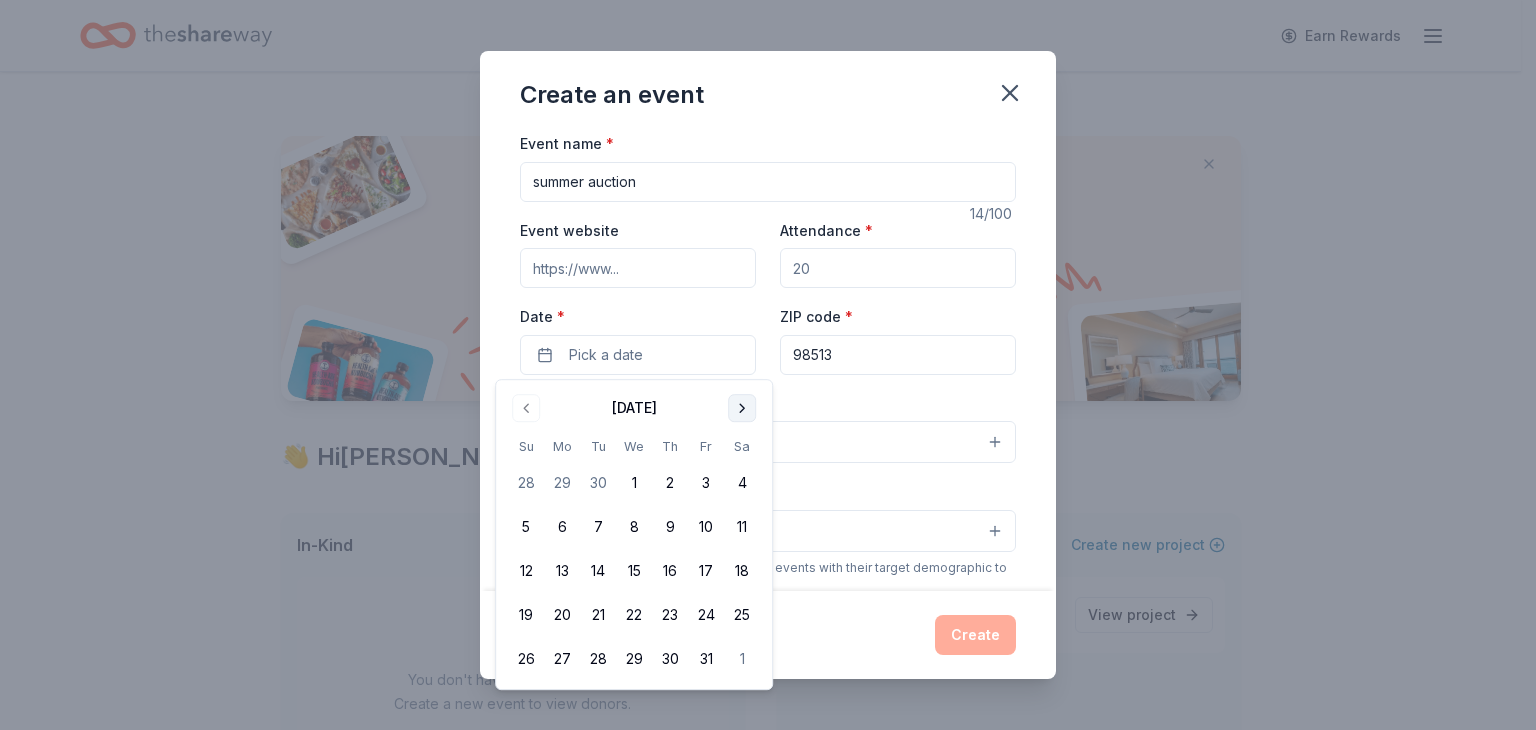 click at bounding box center [742, 408] 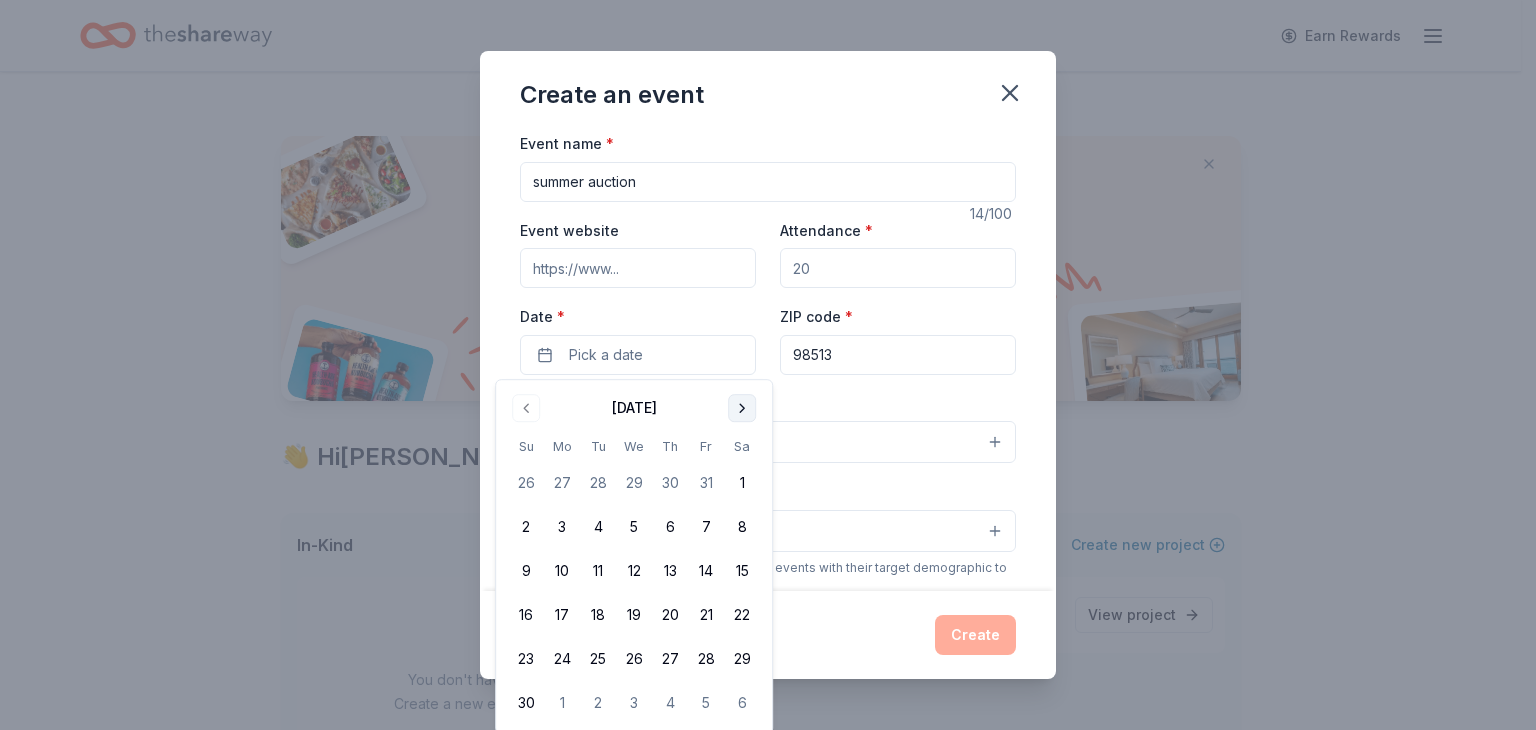 click at bounding box center [742, 408] 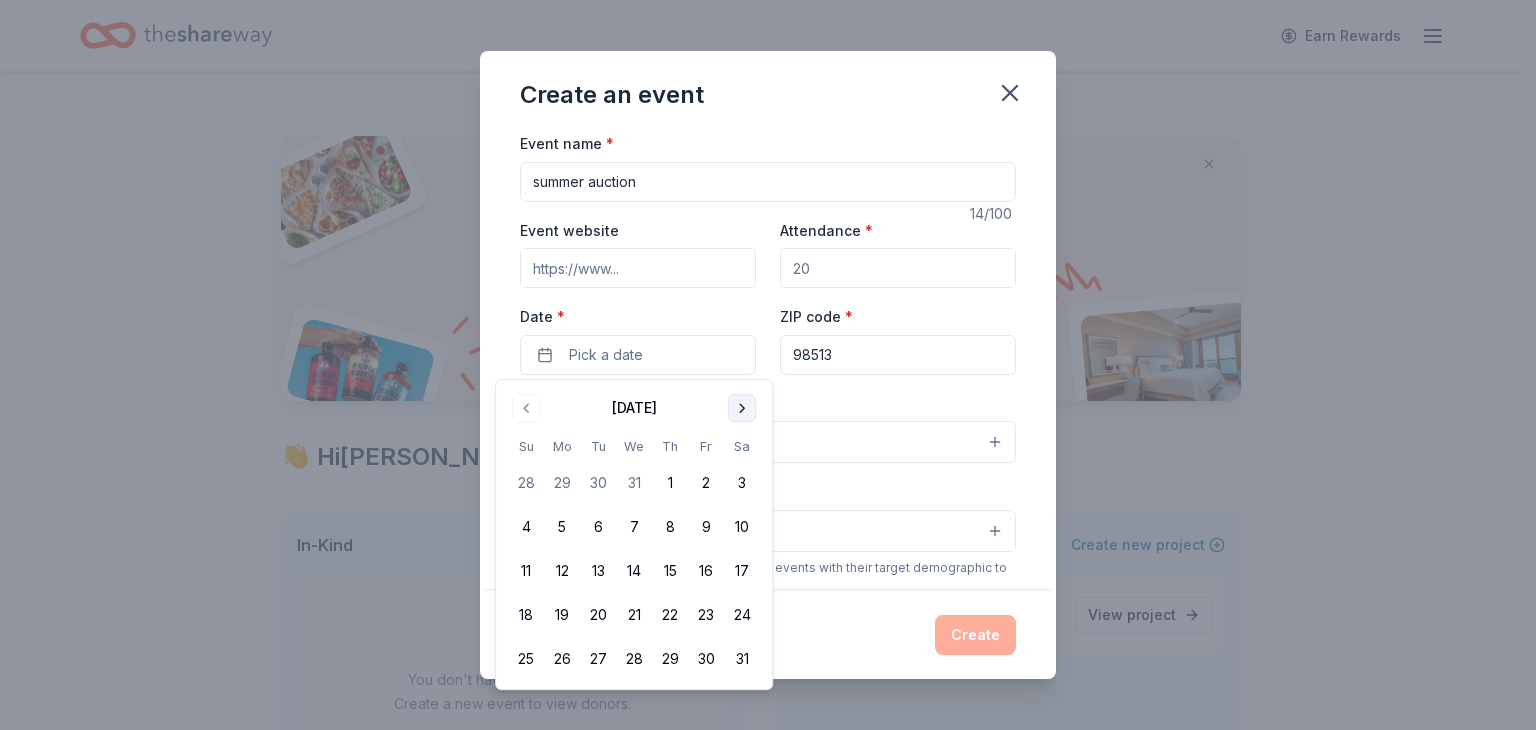 click at bounding box center (742, 408) 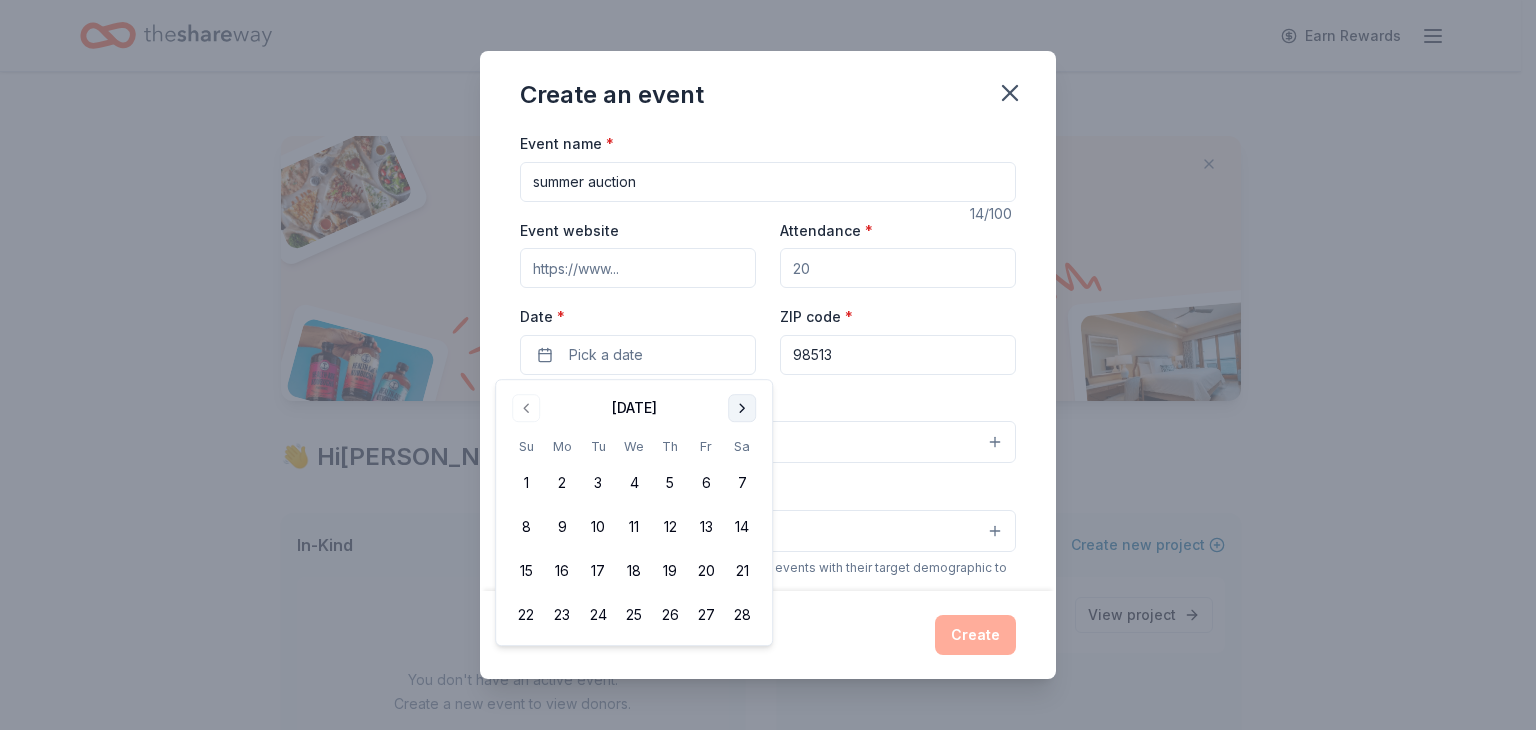 click at bounding box center (742, 408) 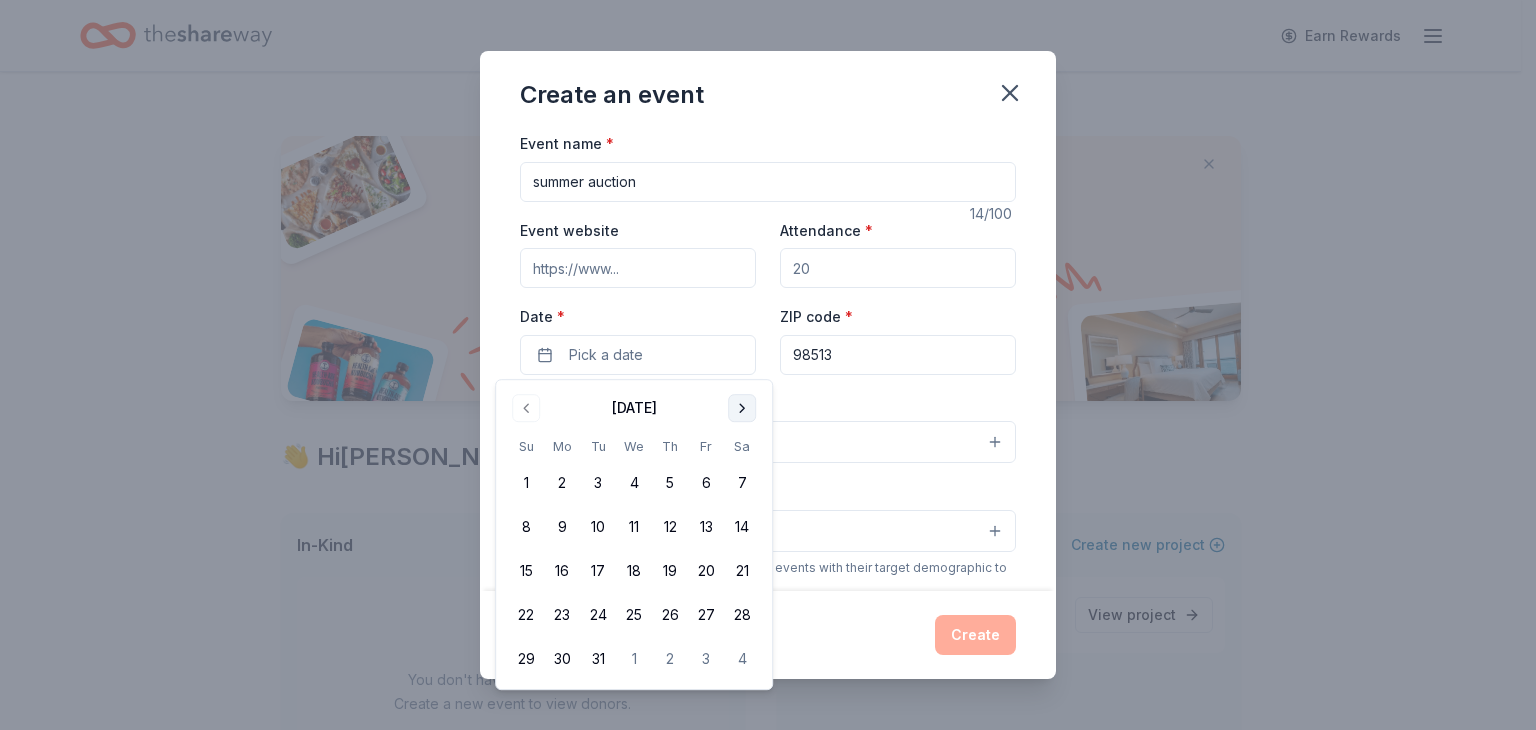 click at bounding box center (742, 408) 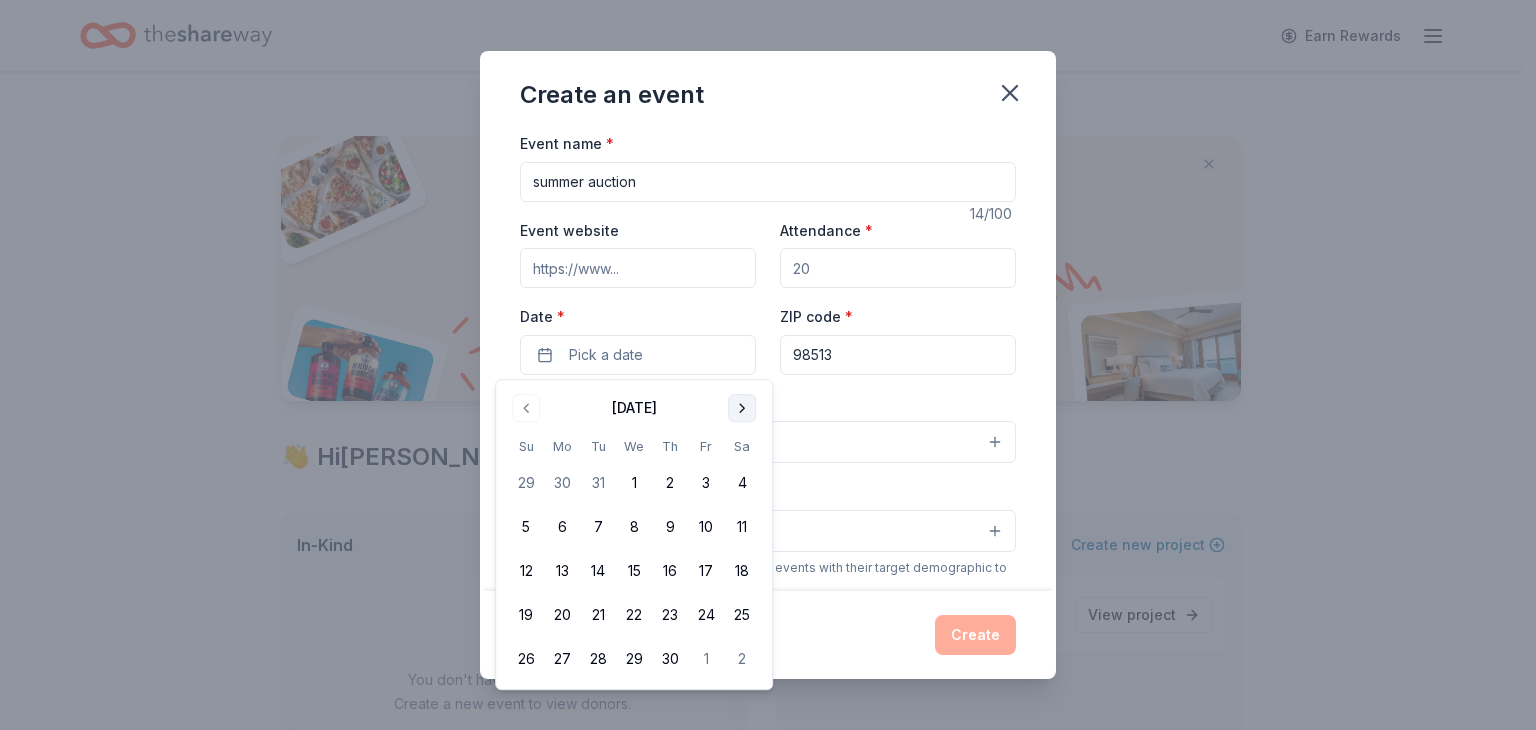 click at bounding box center [742, 408] 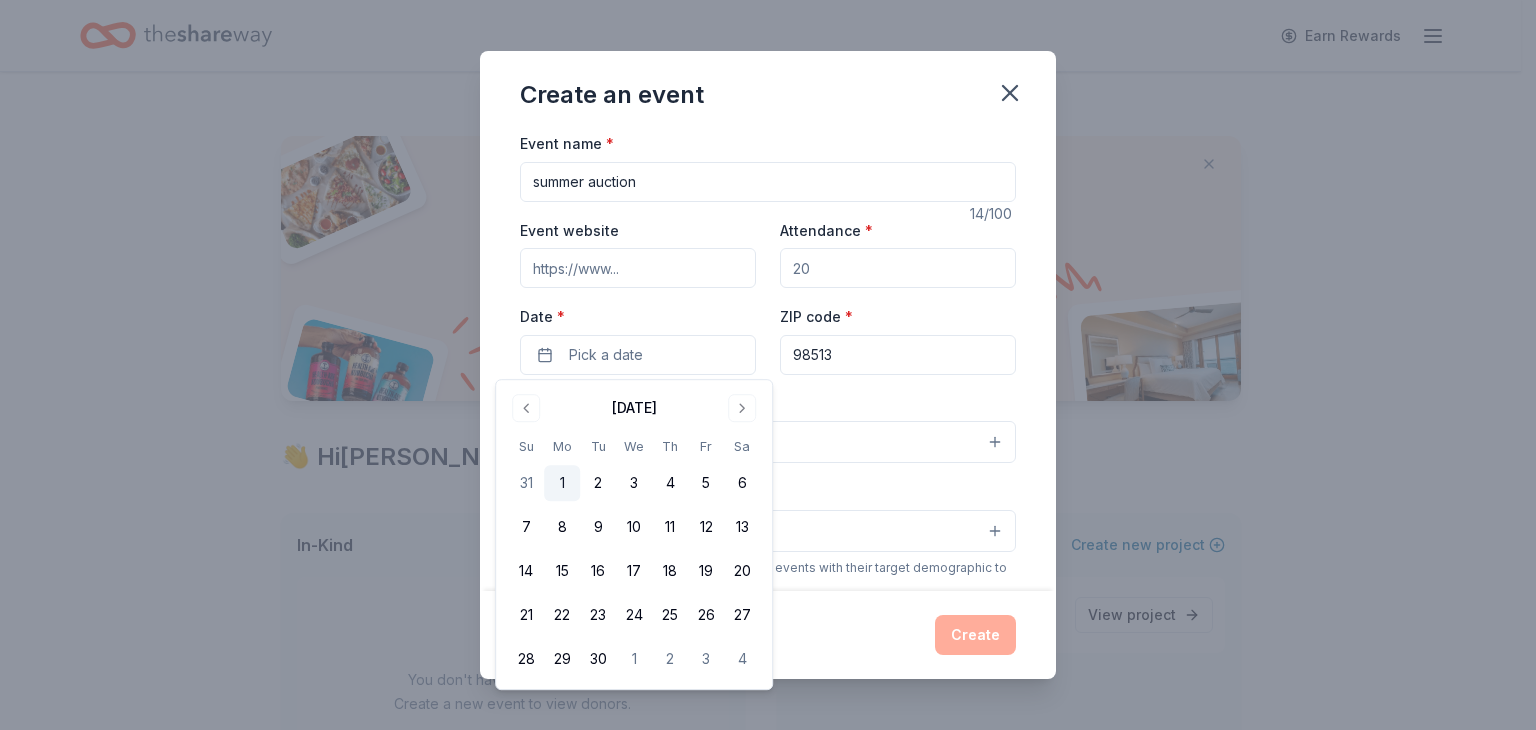 click on "1" at bounding box center (562, 483) 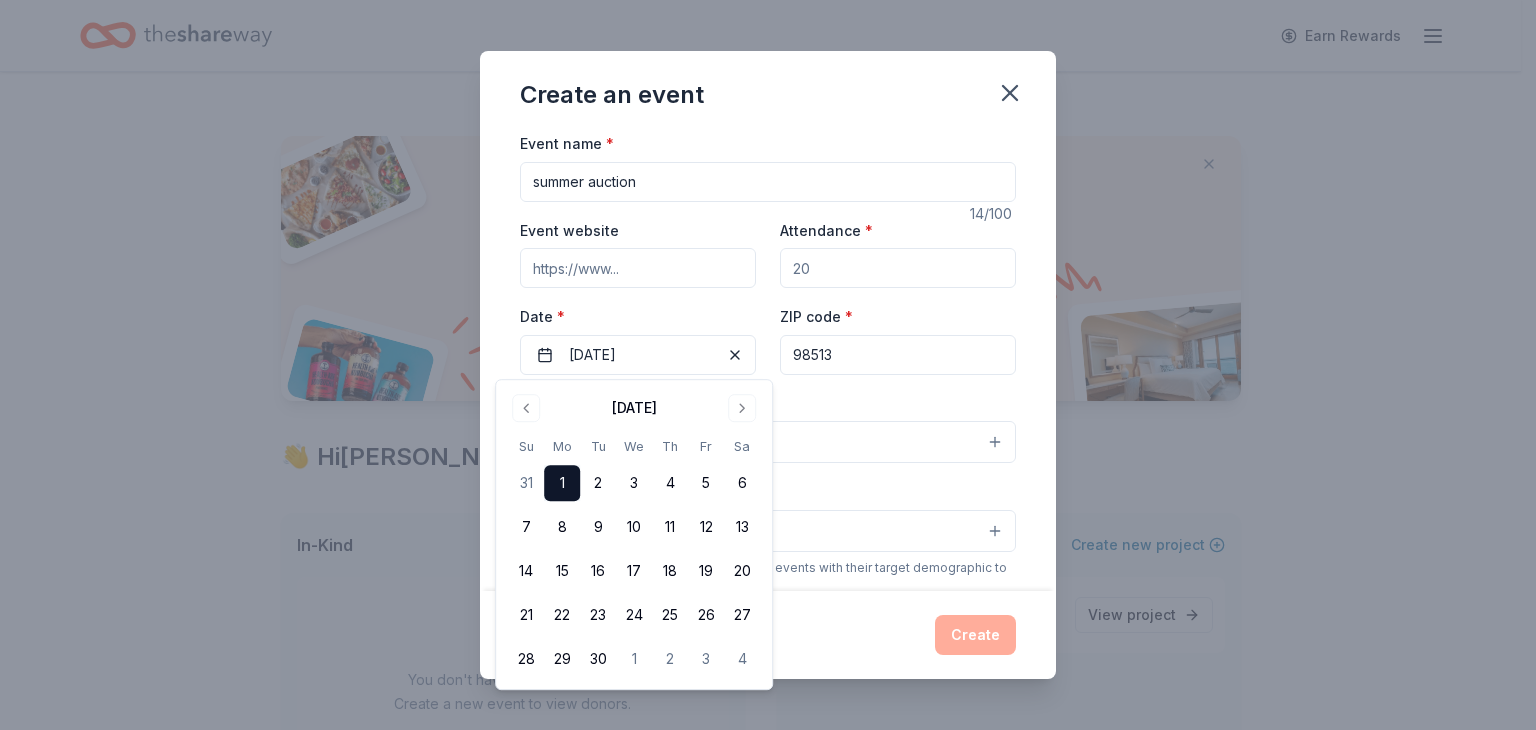 click on "Event name * summer auction 14 /100 Event website Attendance * Date * 06/01/2026 ZIP code * 98513 Event type * Select Demographic Select We use this information to help brands find events with their target demographic to sponsor their products. Mailing address 1579 ROUTE 12, Gales Ferry, CT, 06335-1842 Apt/unit Description What are you looking for? * Auction & raffle Meals Snacks Desserts Alcohol Beverages Send me reminders Email me reminders of donor application deadlines Recurring event" at bounding box center [768, 361] 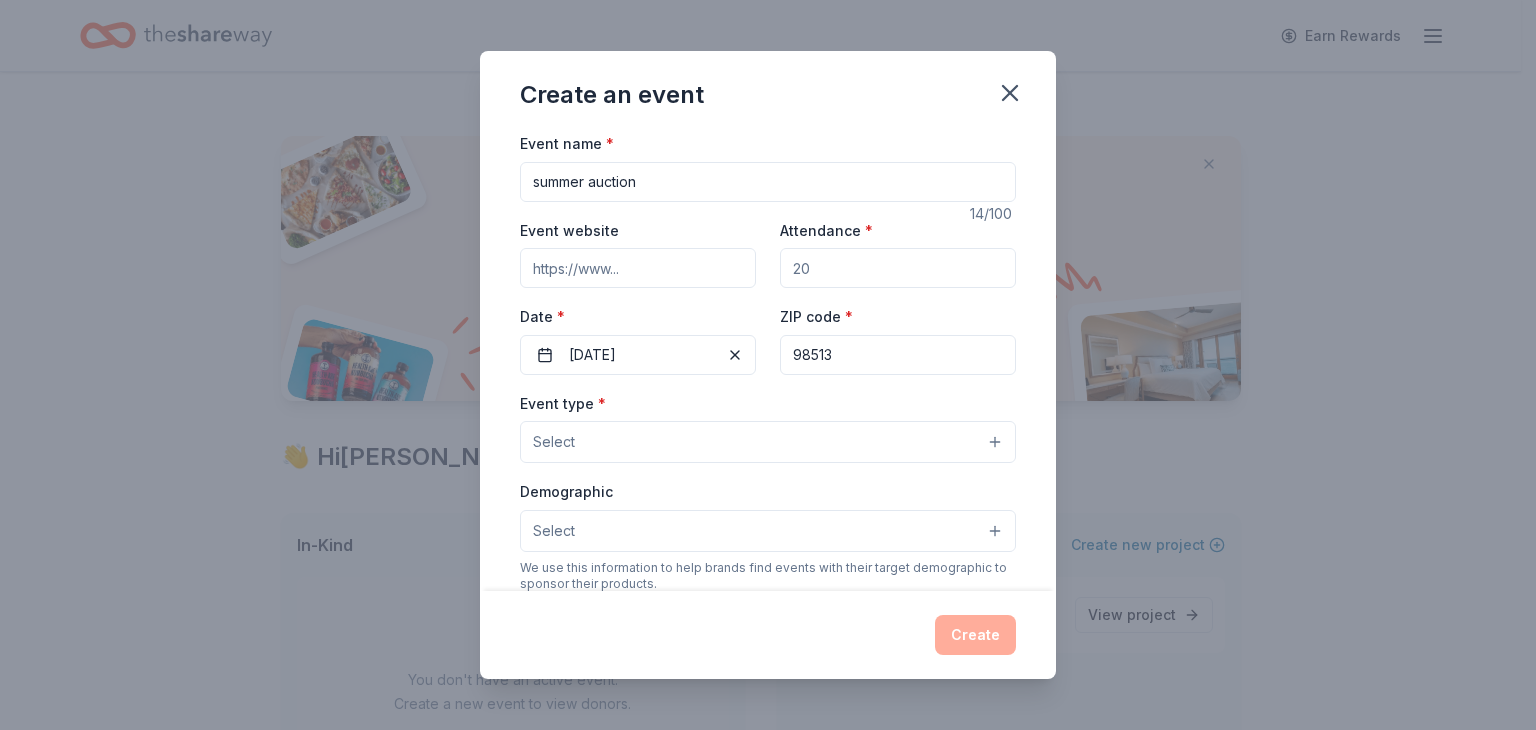 click on "Event website" at bounding box center (638, 268) 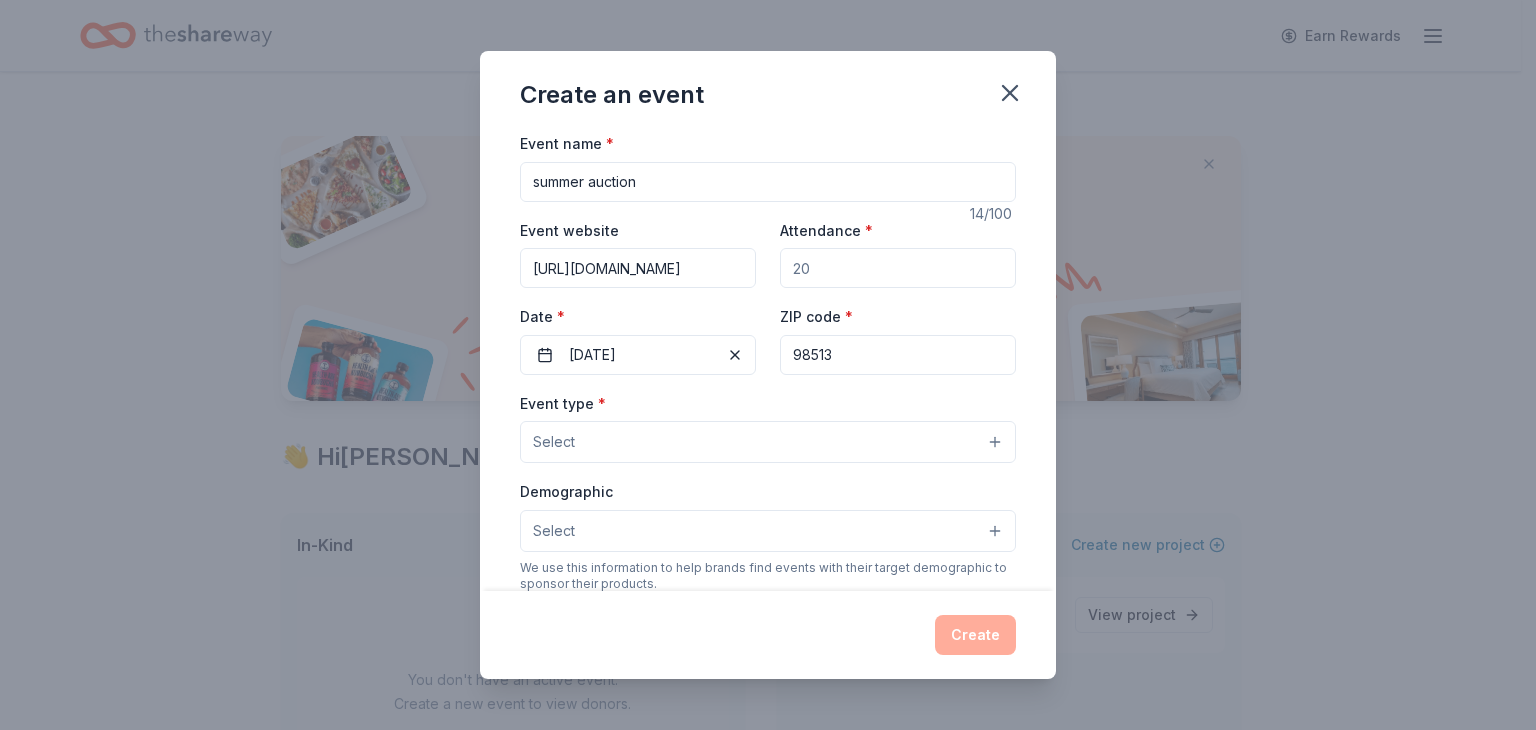click on "Attendance *" at bounding box center (898, 268) 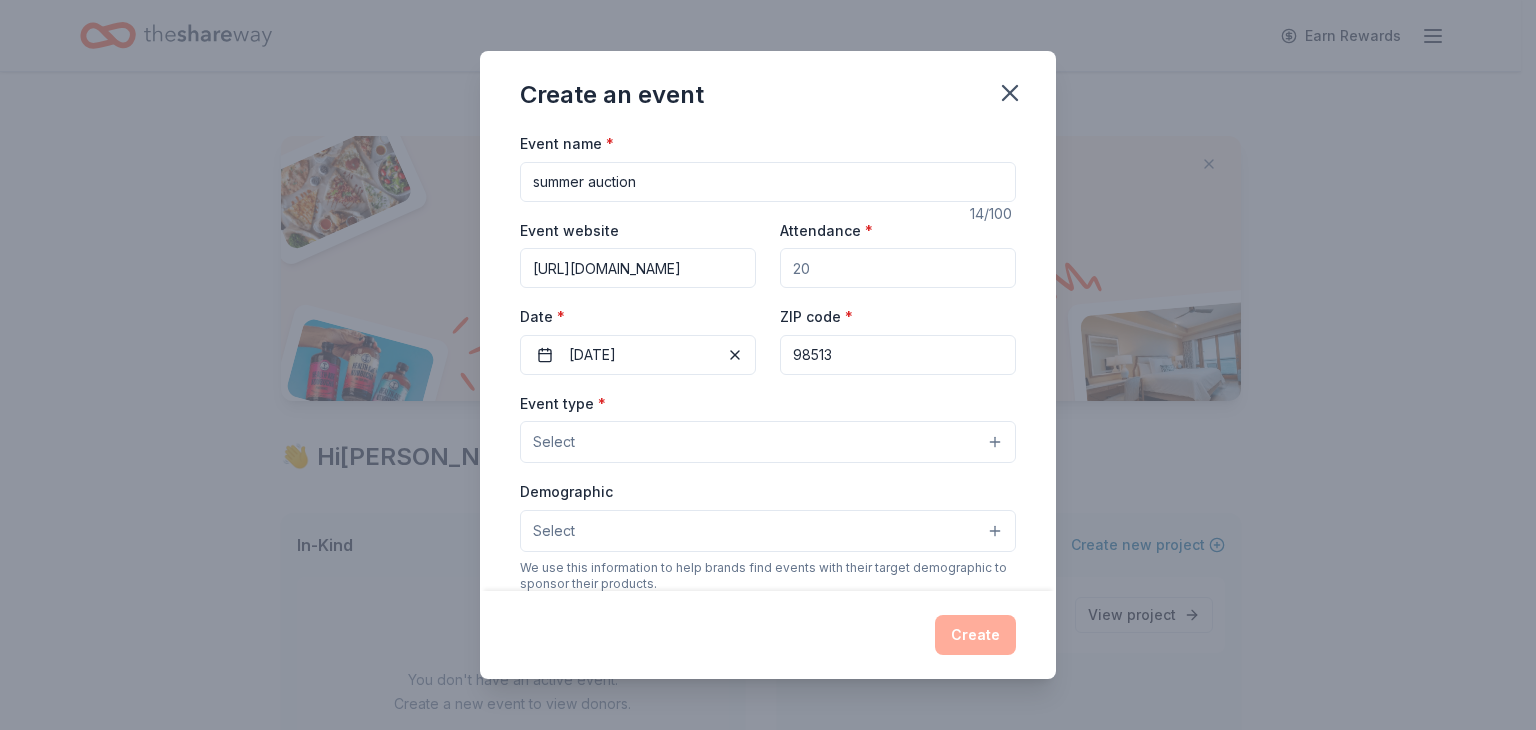 type on "150" 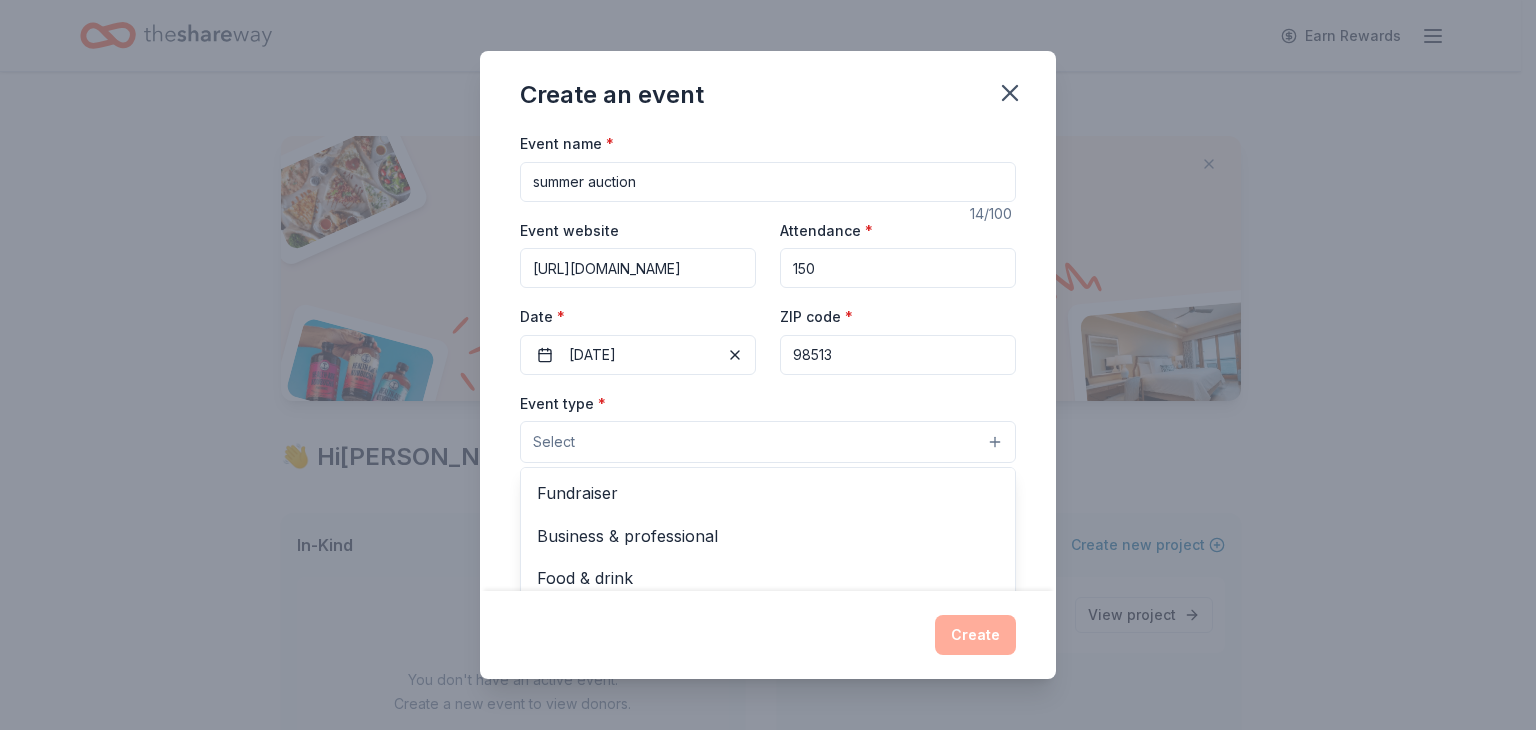 click on "Select" at bounding box center [768, 442] 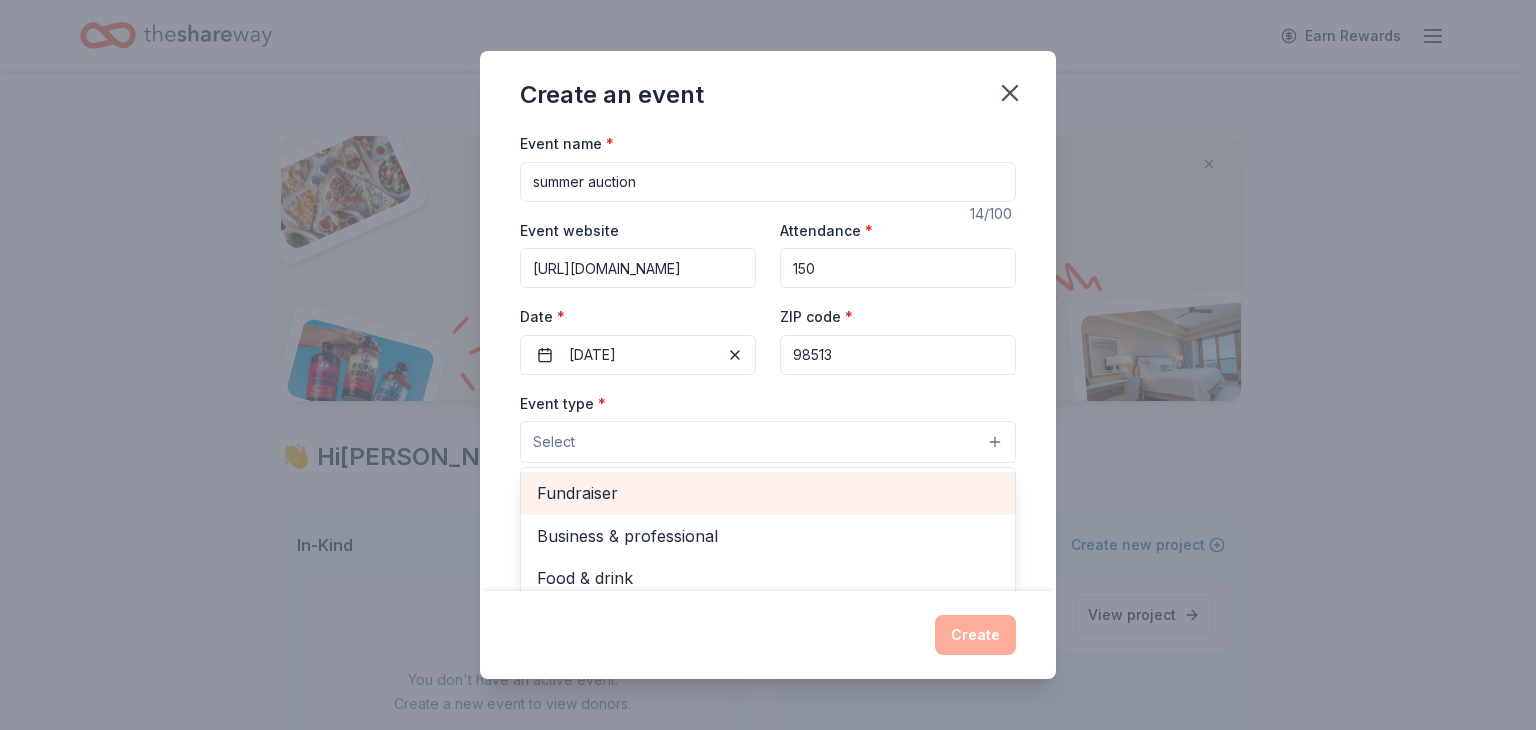 click on "Fundraiser" at bounding box center (768, 493) 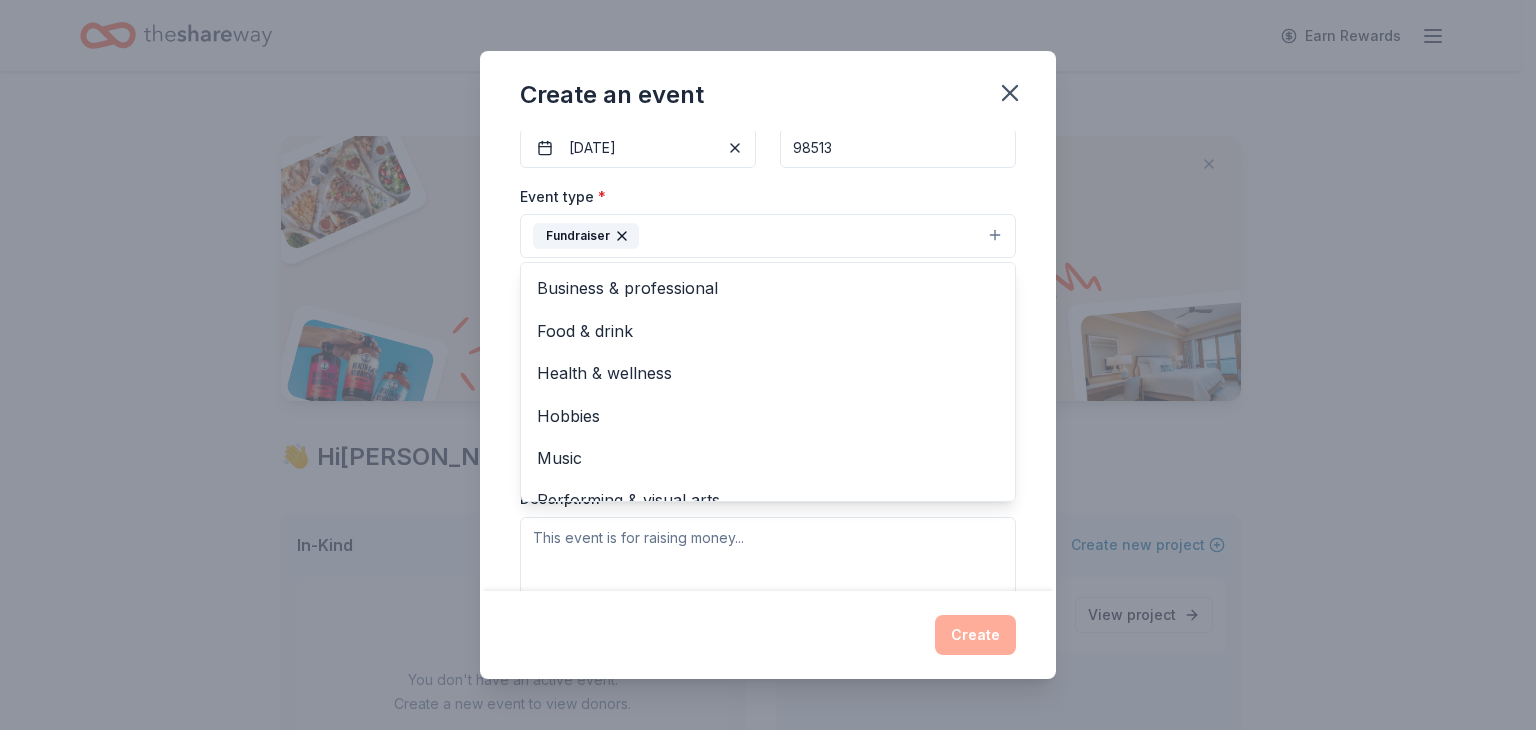 scroll, scrollTop: 216, scrollLeft: 0, axis: vertical 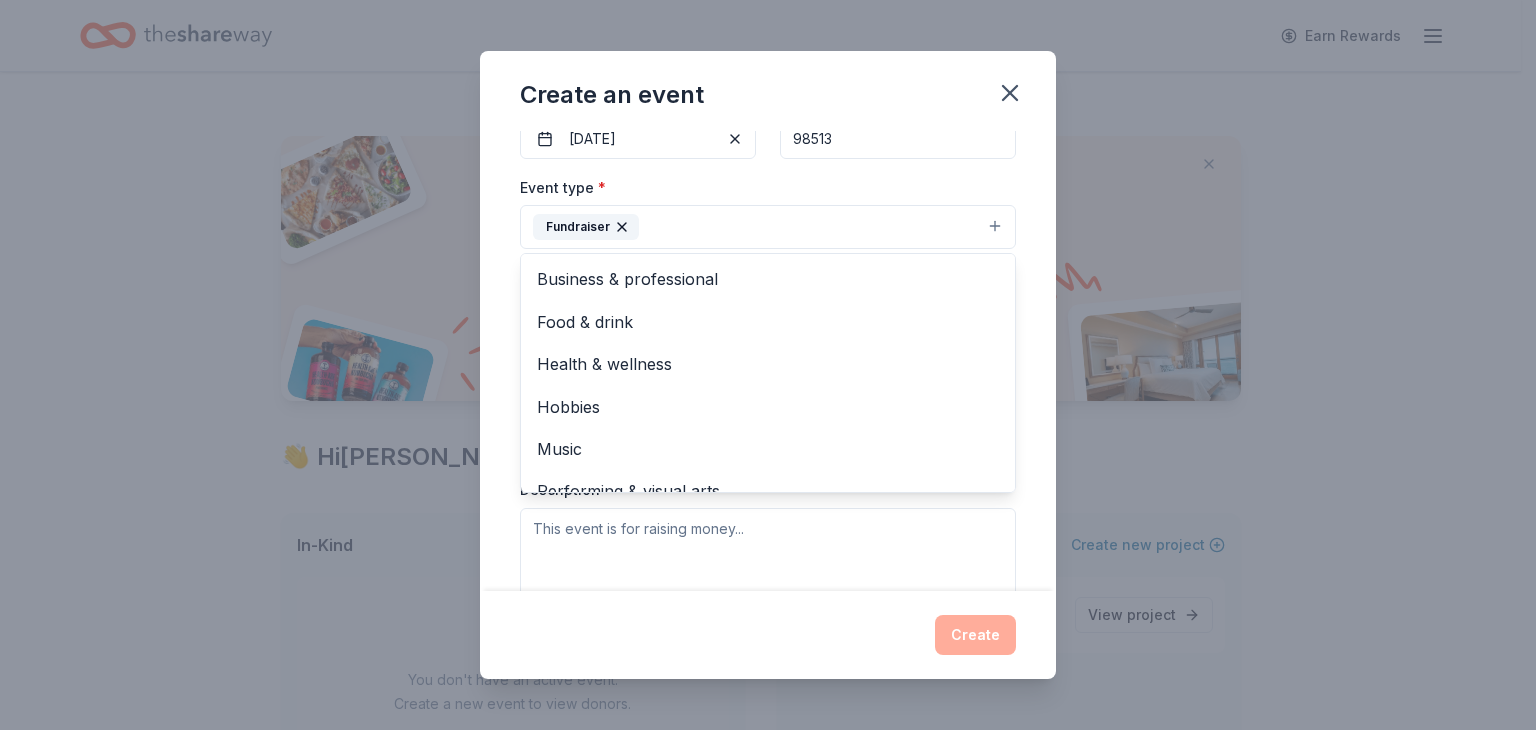 click on "Event name * summer auction 14 /100 Event website https://new.biddingowl.com/NNRescue Attendance * 150 Date * 06/01/2026 ZIP code * 98513 Event type * Fundraiser Business & professional Food & drink Health & wellness Hobbies Music Performing & visual arts Demographic Select We use this information to help brands find events with their target demographic to sponsor their products. Mailing address 1579 ROUTE 12, Gales Ferry, CT, 06335-1842 Apt/unit Description What are you looking for? * Auction & raffle Meals Snacks Desserts Alcohol Beverages Send me reminders Email me reminders of donor application deadlines Recurring event" at bounding box center (768, 361) 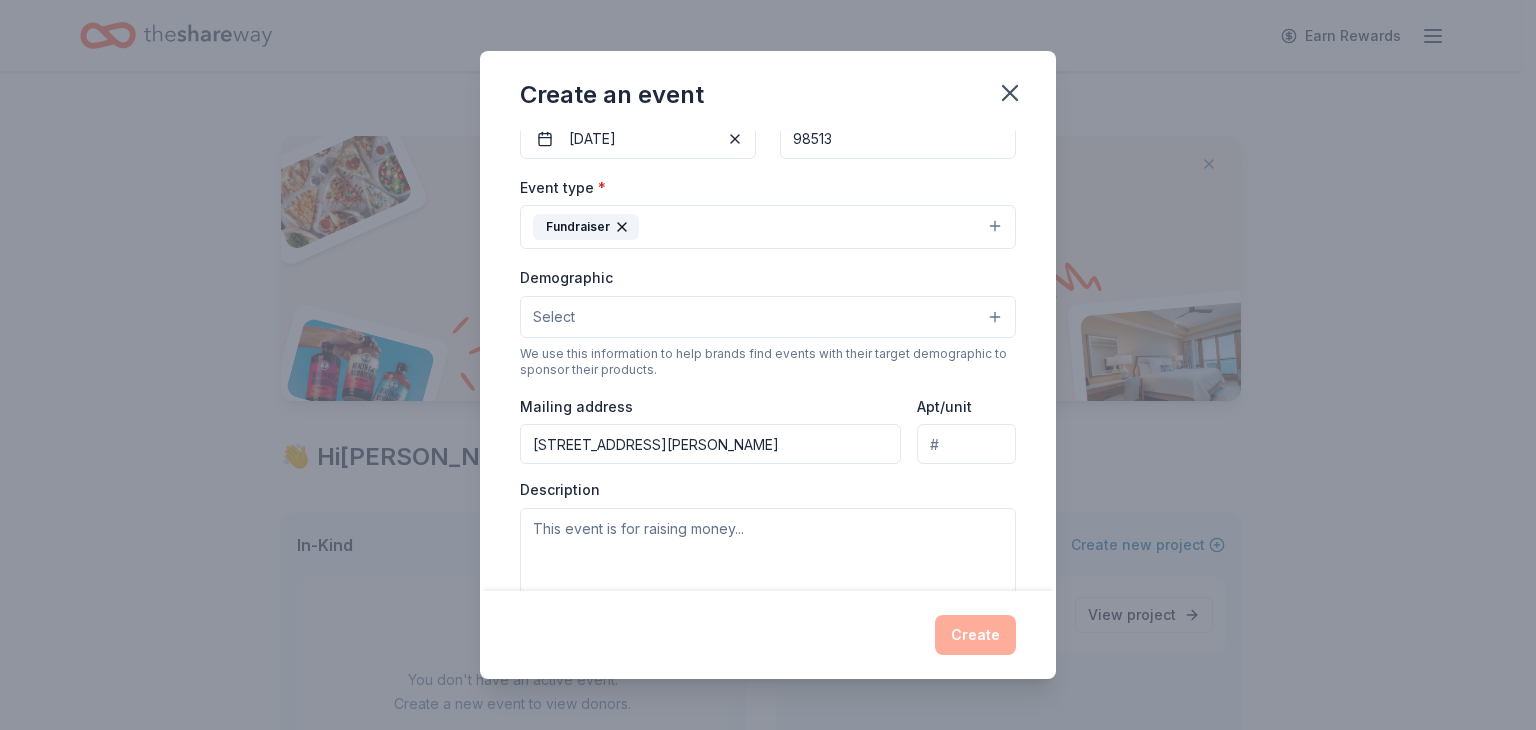 click on "Select" at bounding box center [768, 317] 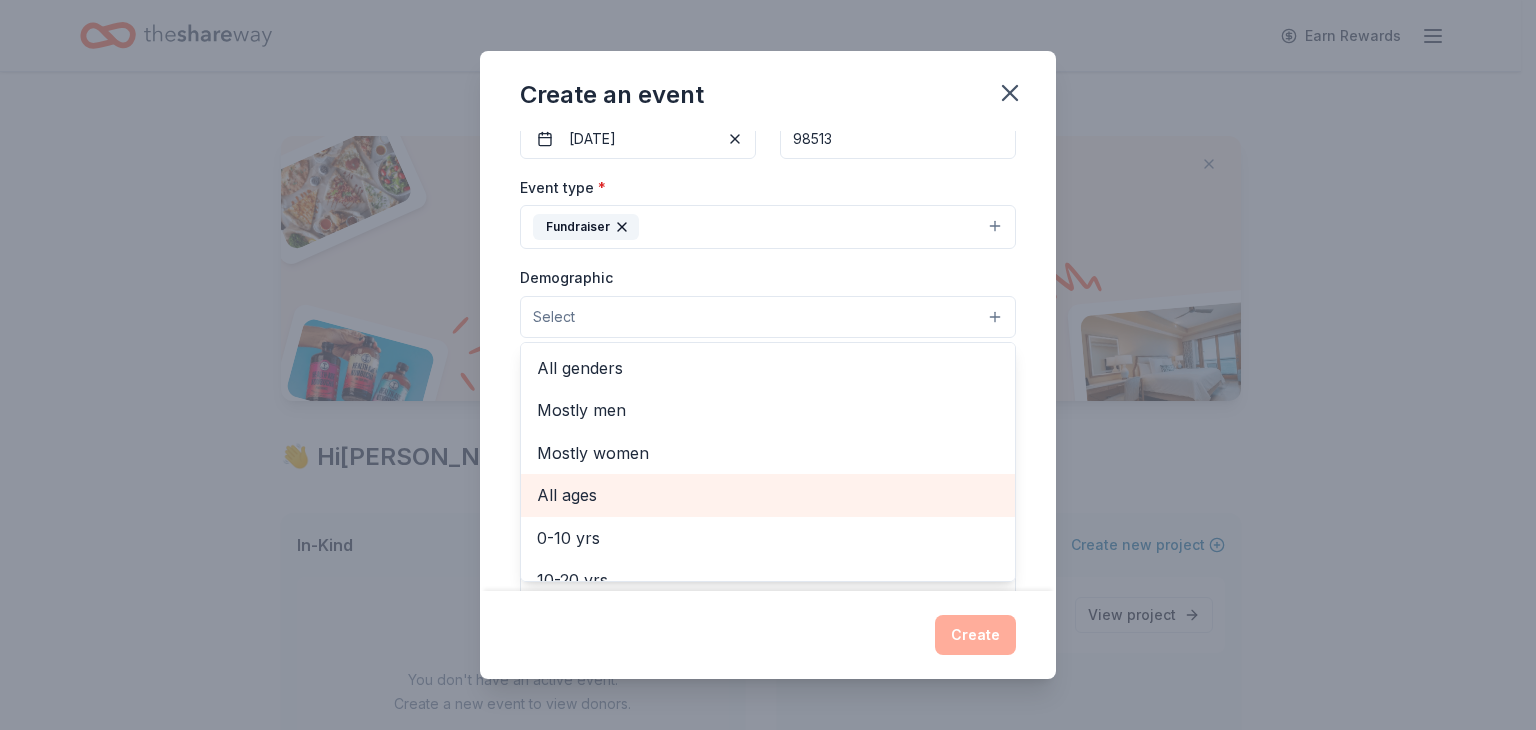 click on "All ages" at bounding box center [768, 495] 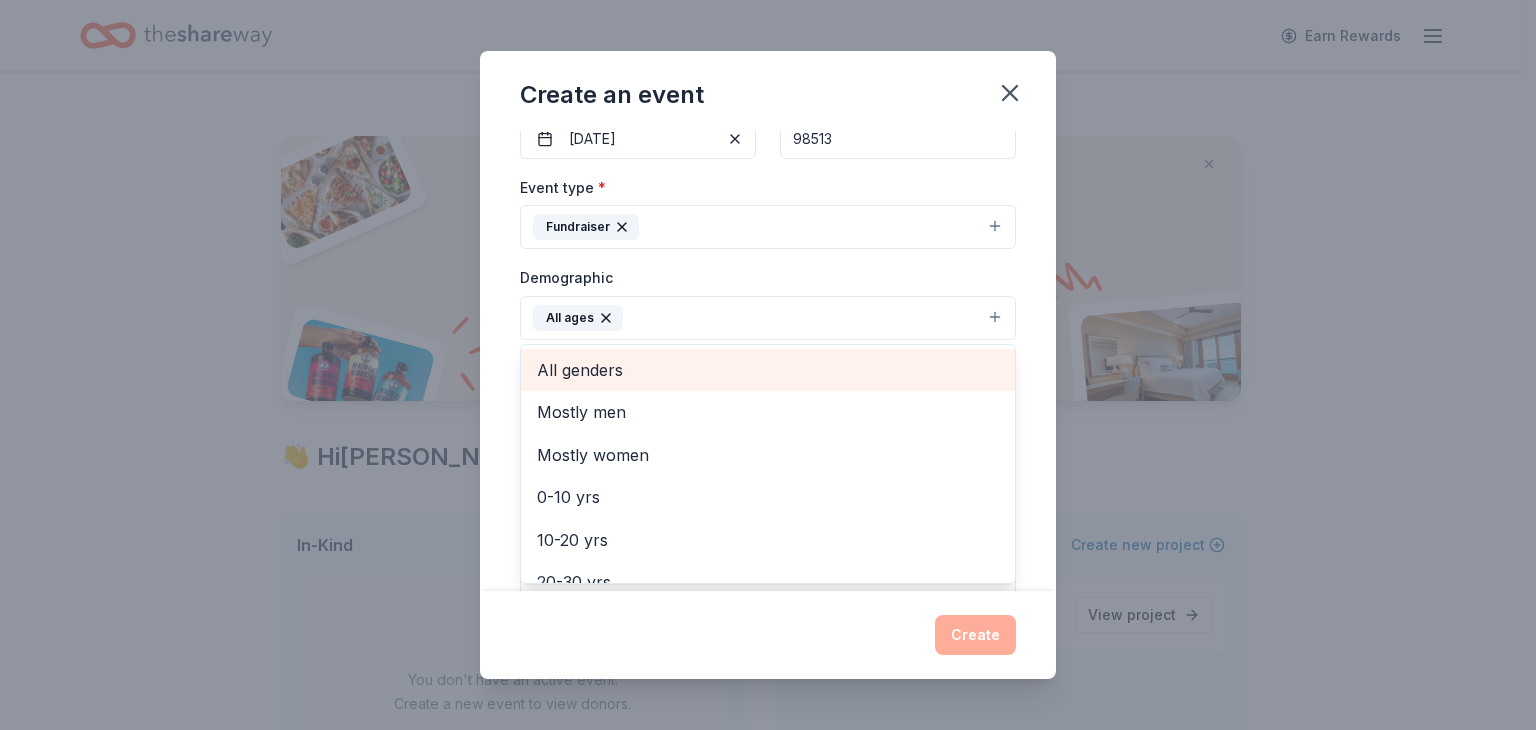 click on "All genders" at bounding box center [768, 370] 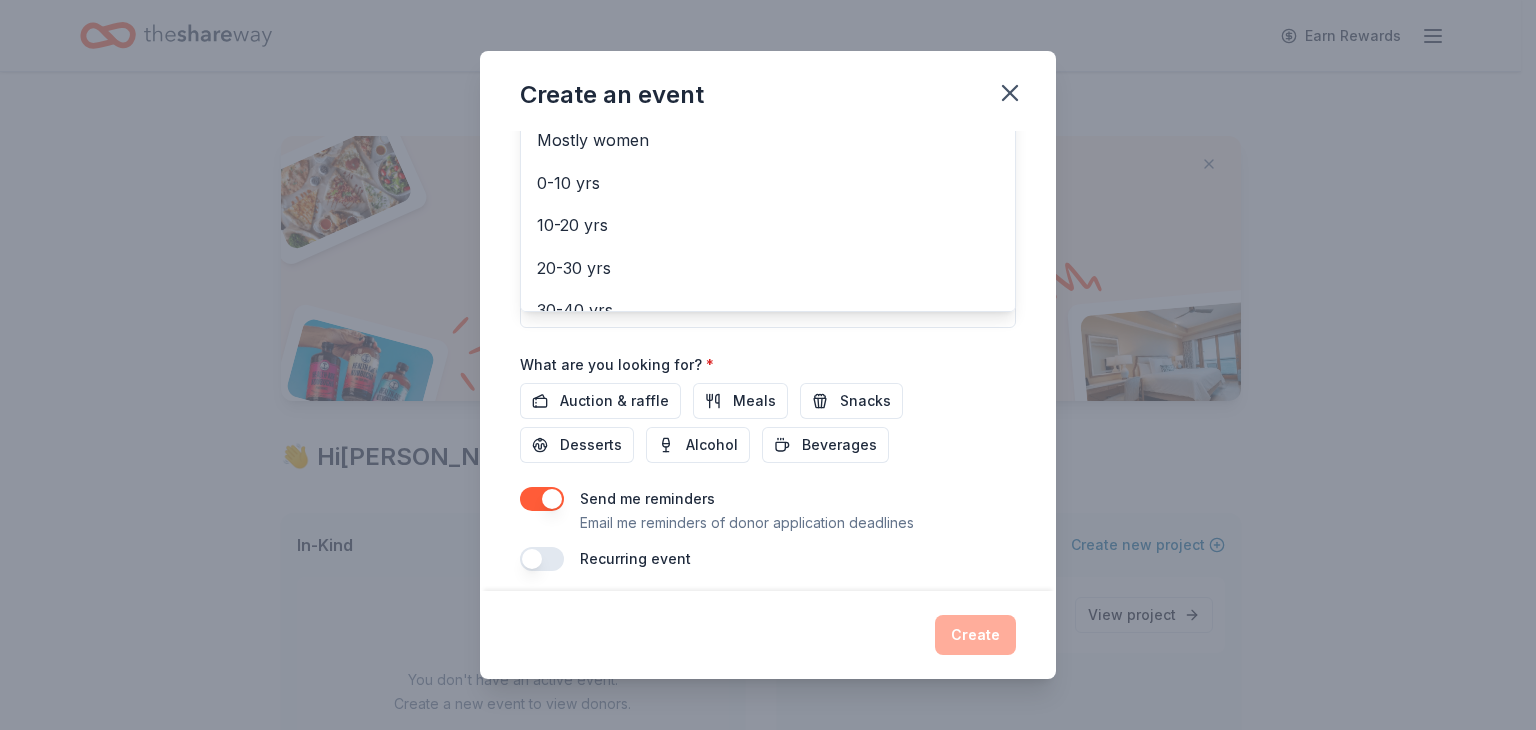 scroll, scrollTop: 499, scrollLeft: 0, axis: vertical 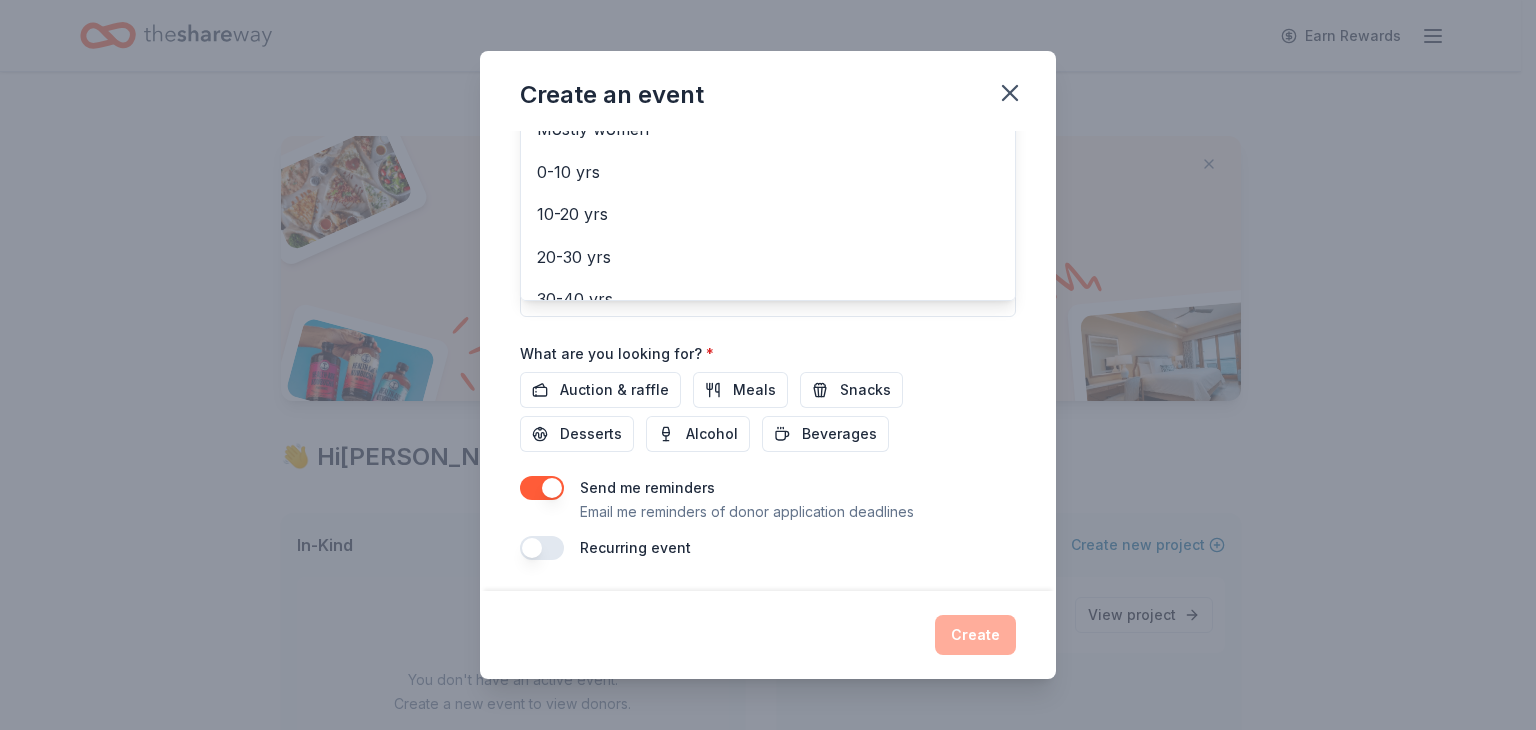 click on "Event name * summer auction 14 /100 Event website https://new.biddingowl.com/NNRescue Attendance * 150 Date * 06/01/2026 ZIP code * 98513 Event type * Fundraiser Demographic All ages All genders Mostly men Mostly women 0-10 yrs 10-20 yrs 20-30 yrs 30-40 yrs 40-50 yrs 50-60 yrs 60-70 yrs 70-80 yrs 80+ yrs We use this information to help brands find events with their target demographic to sponsor their products. Mailing address 1579 ROUTE 12, Gales Ferry, CT, 06335-1842 Apt/unit Description What are you looking for? * Auction & raffle Meals Snacks Desserts Alcohol Beverages Send me reminders Email me reminders of donor application deadlines Recurring event" at bounding box center [768, 96] 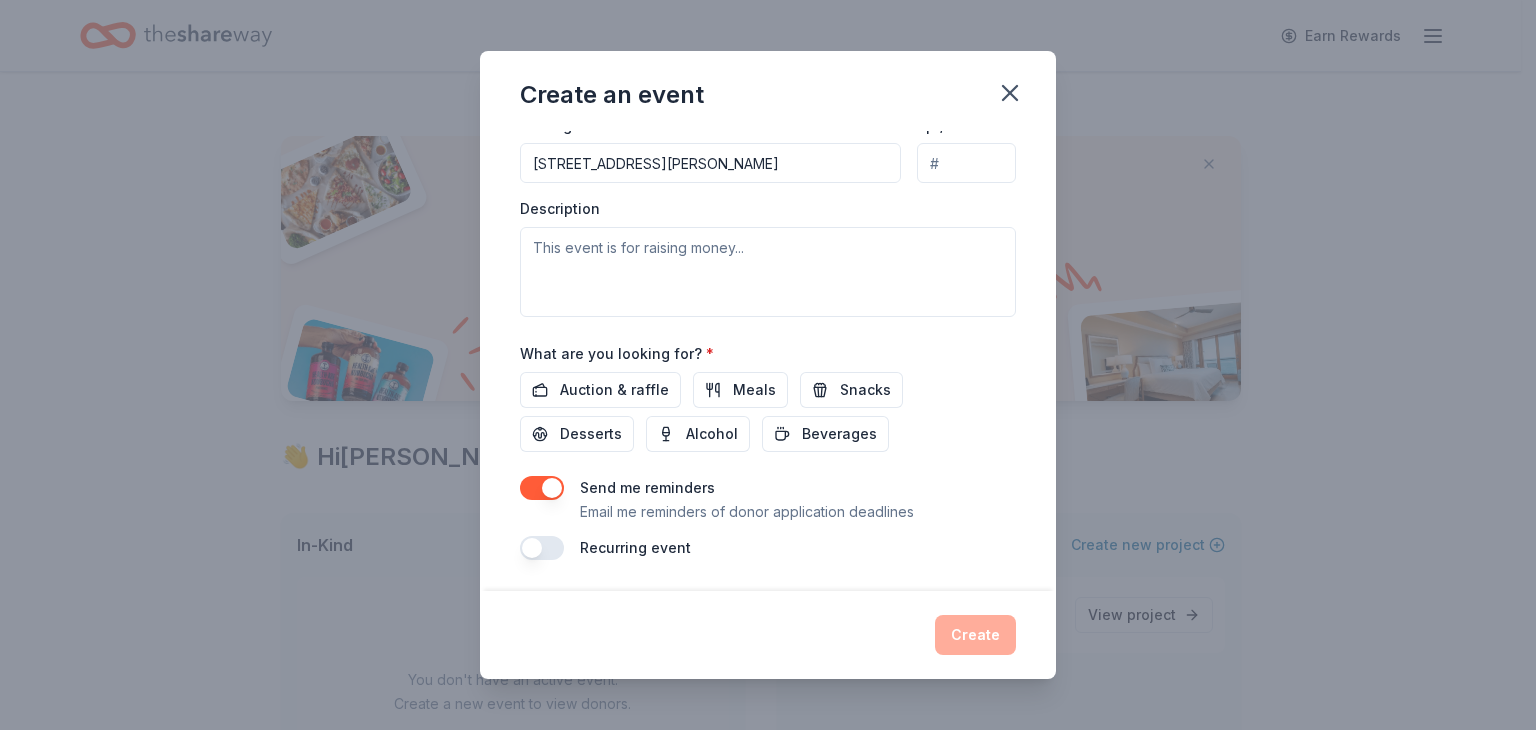 scroll, scrollTop: 172, scrollLeft: 0, axis: vertical 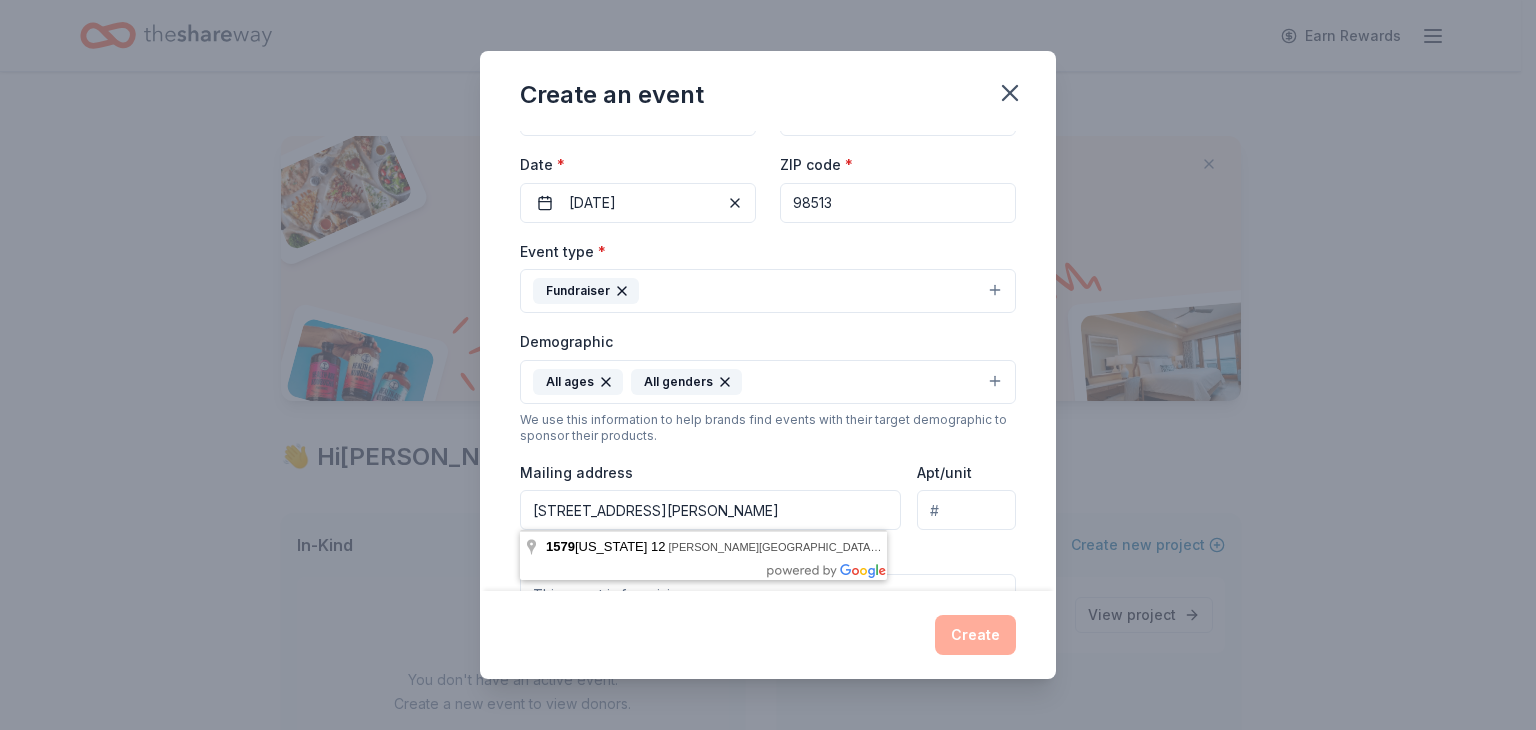 drag, startPoint x: 532, startPoint y: 510, endPoint x: 1079, endPoint y: 541, distance: 547.87775 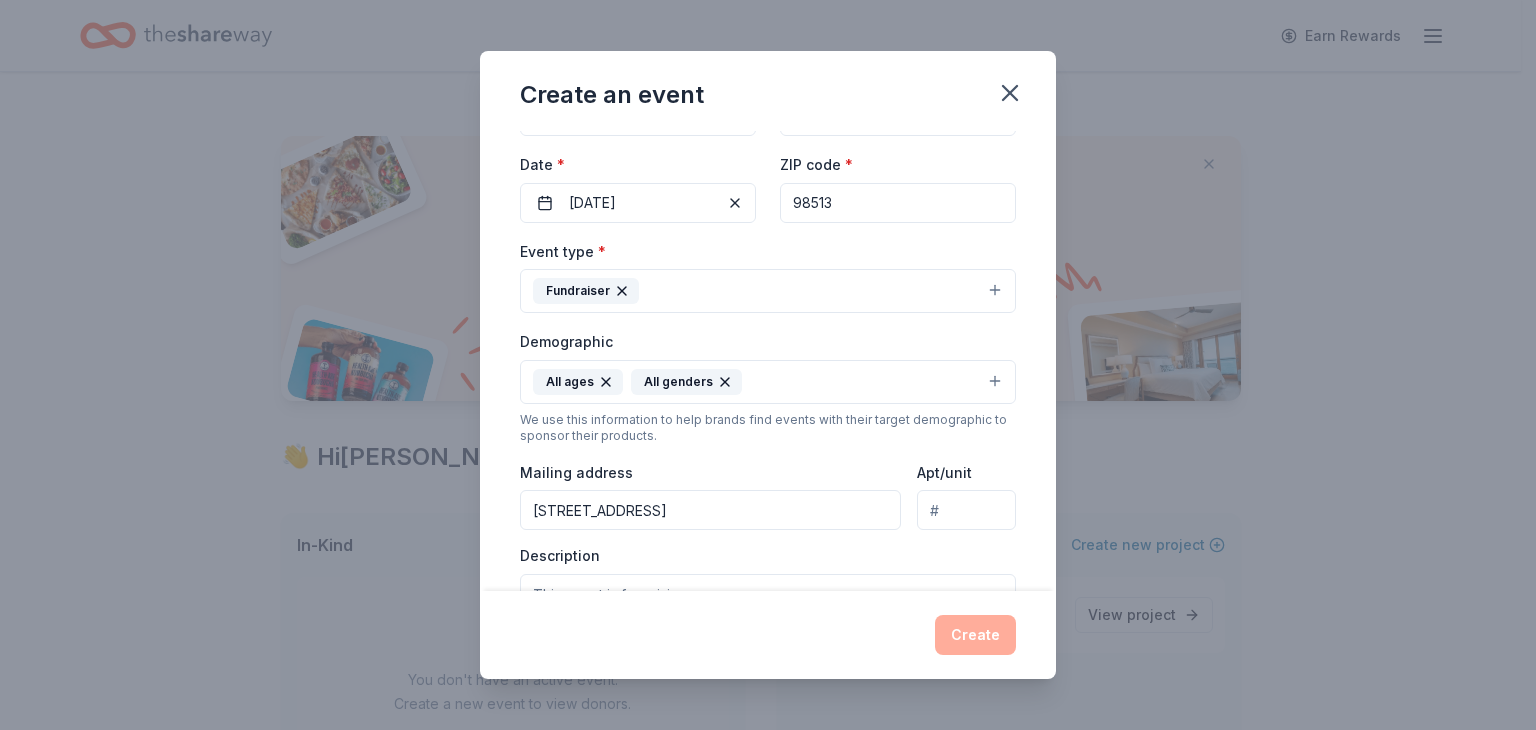 type on "1344 Laredo Drive Southeast, Olympia, WA, 98513" 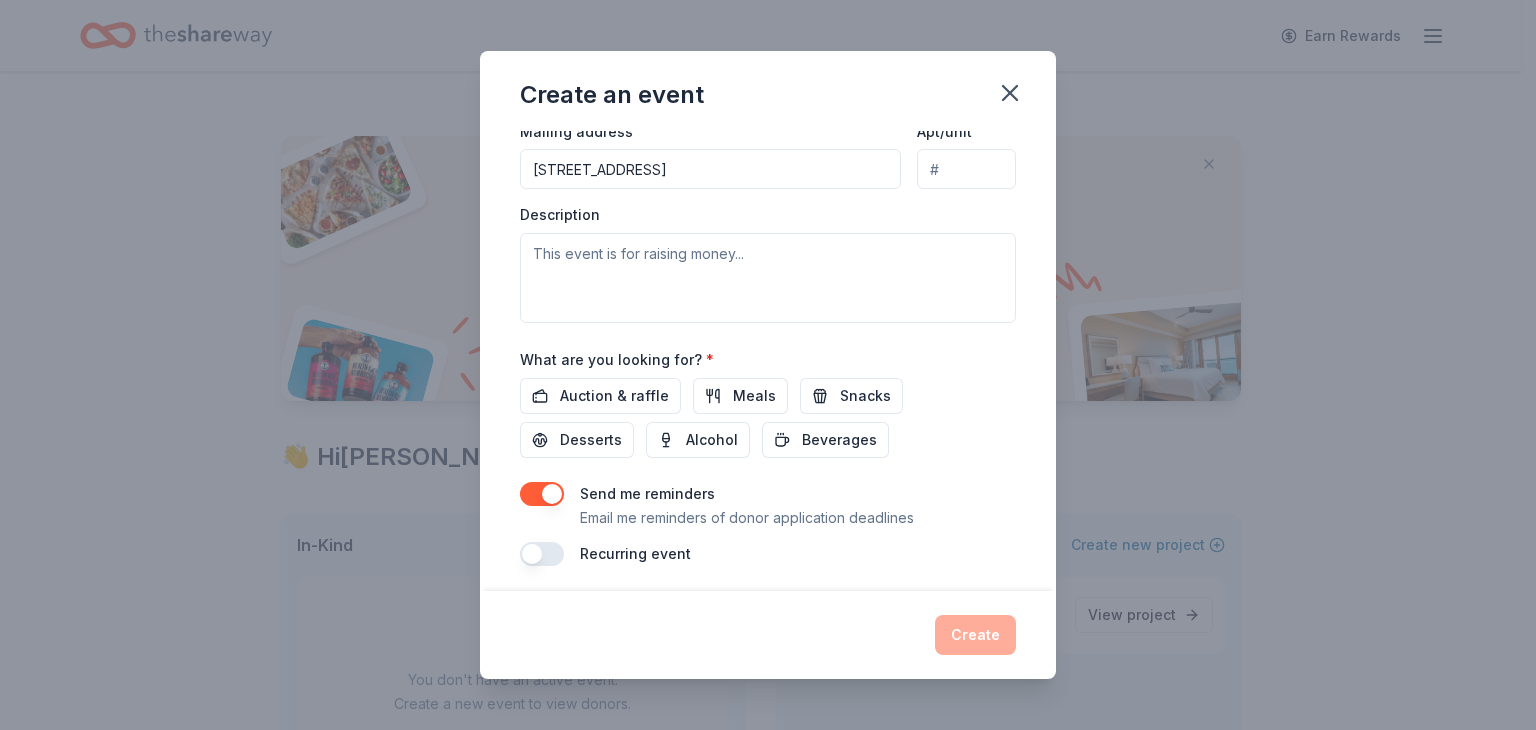 scroll, scrollTop: 495, scrollLeft: 0, axis: vertical 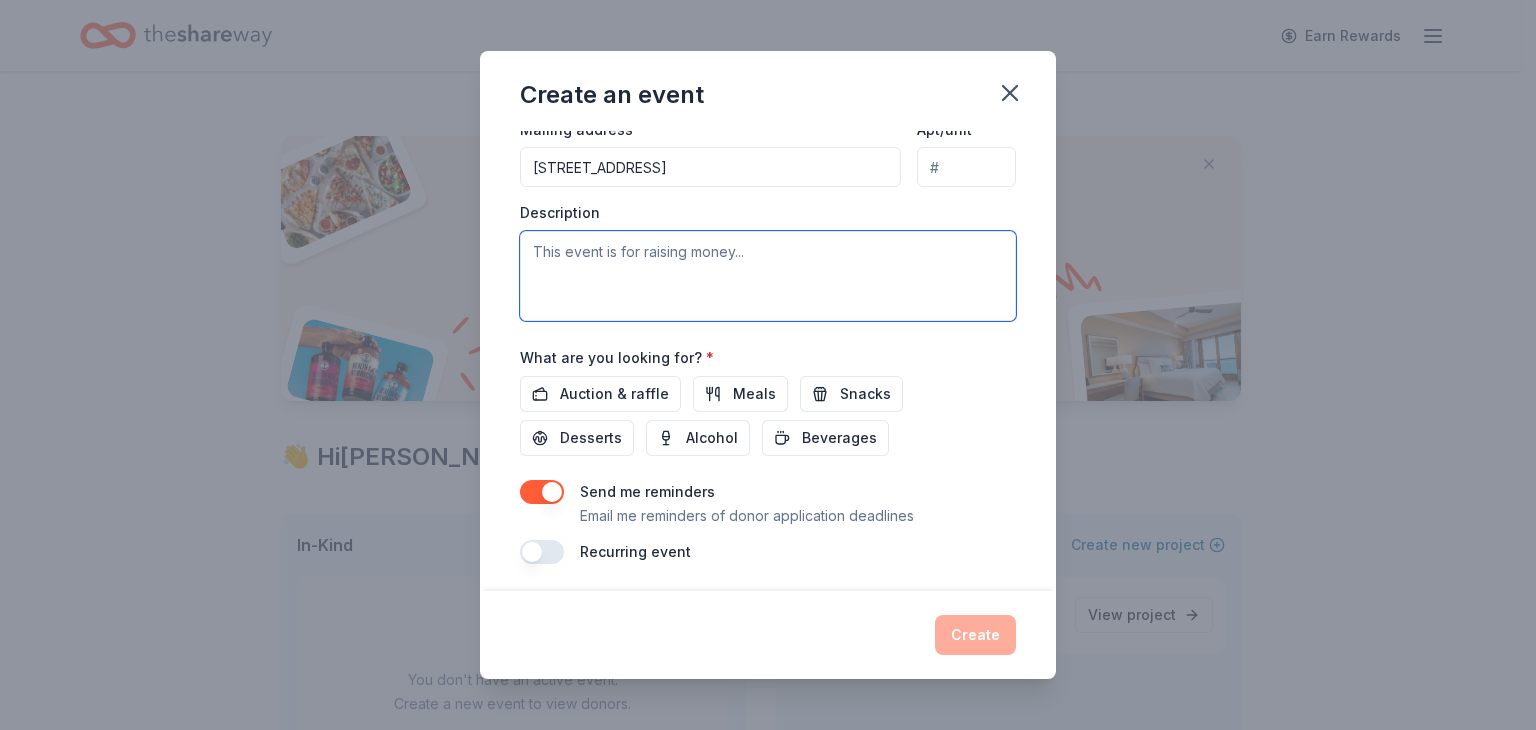 click at bounding box center [768, 276] 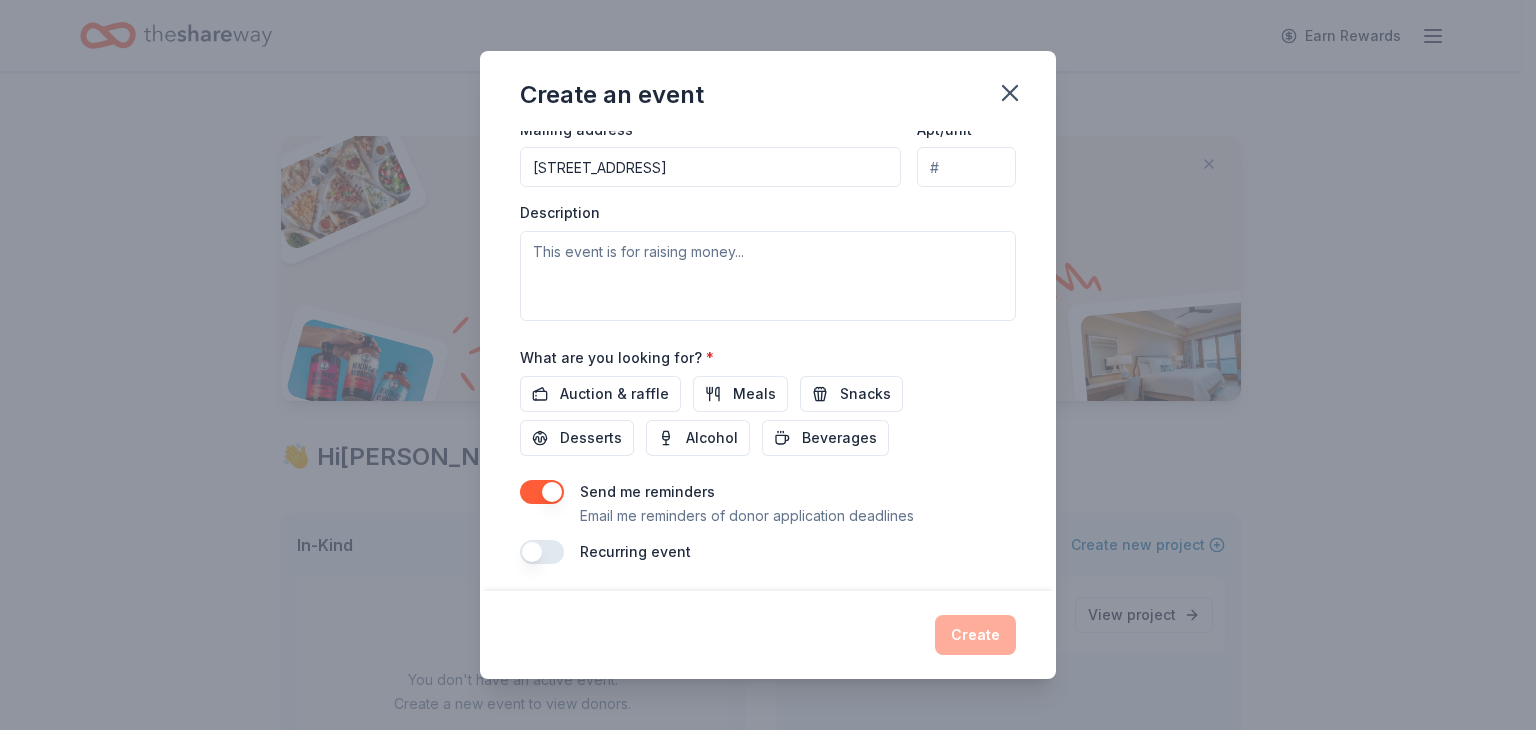 type 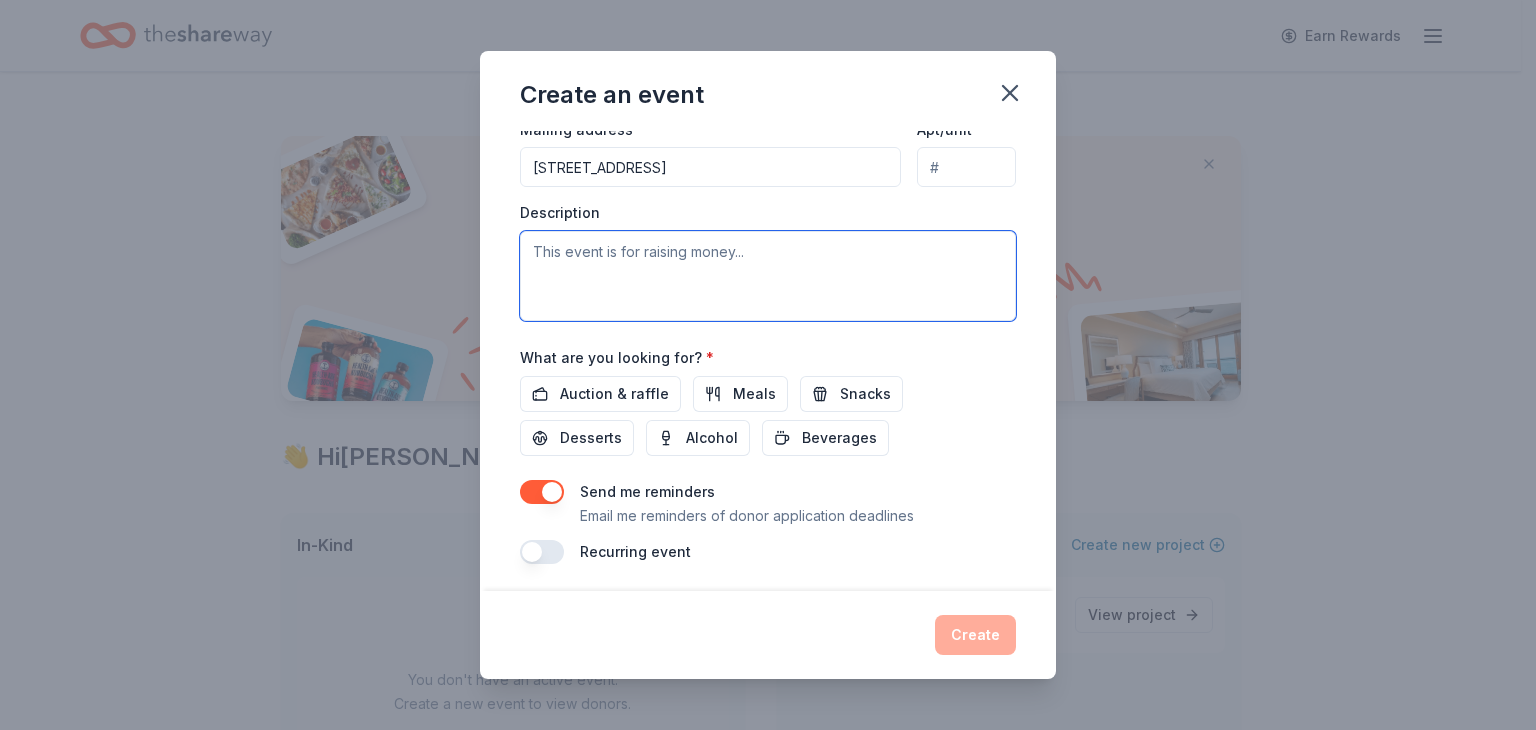click at bounding box center [768, 276] 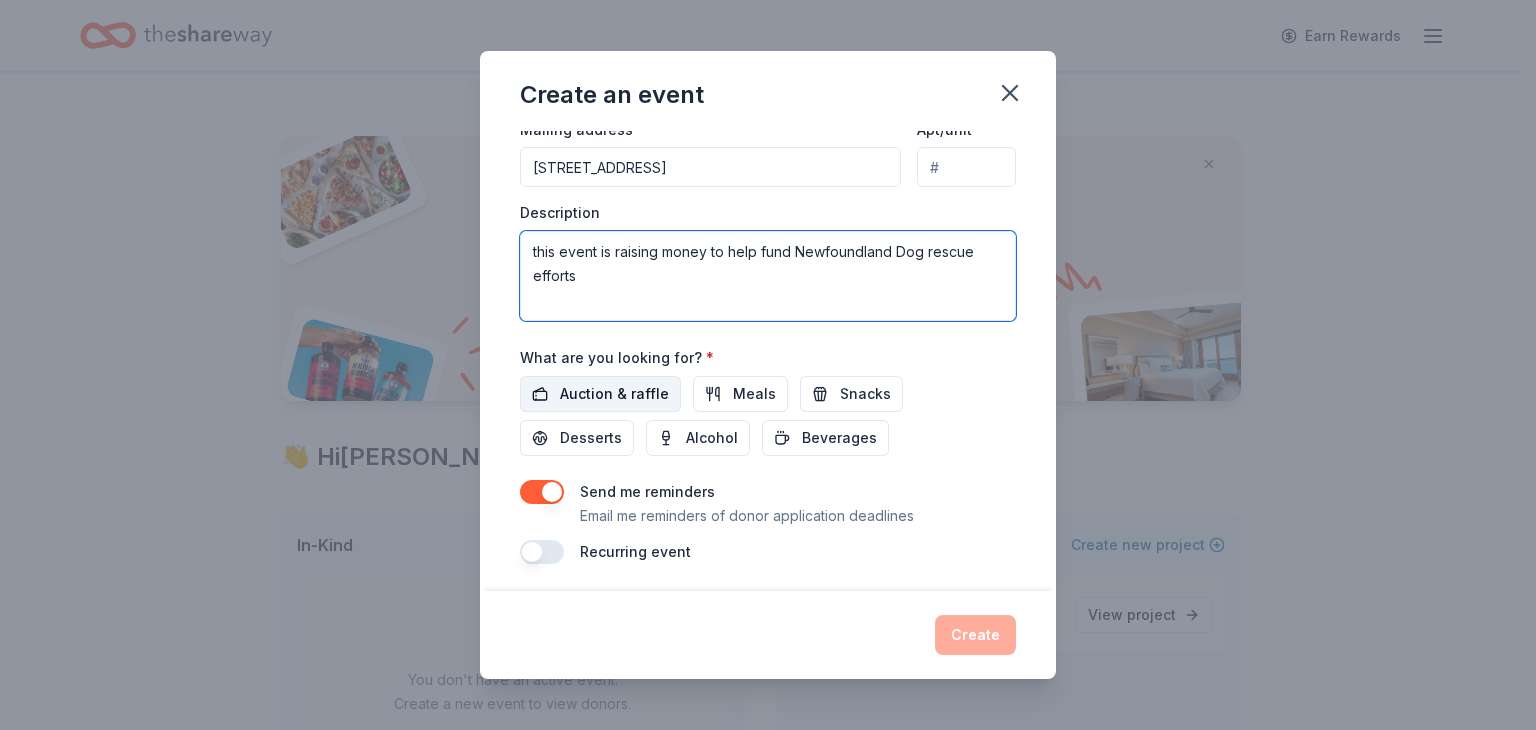 type on "this event is raising money to help fund Newfoundland Dog rescue efforts" 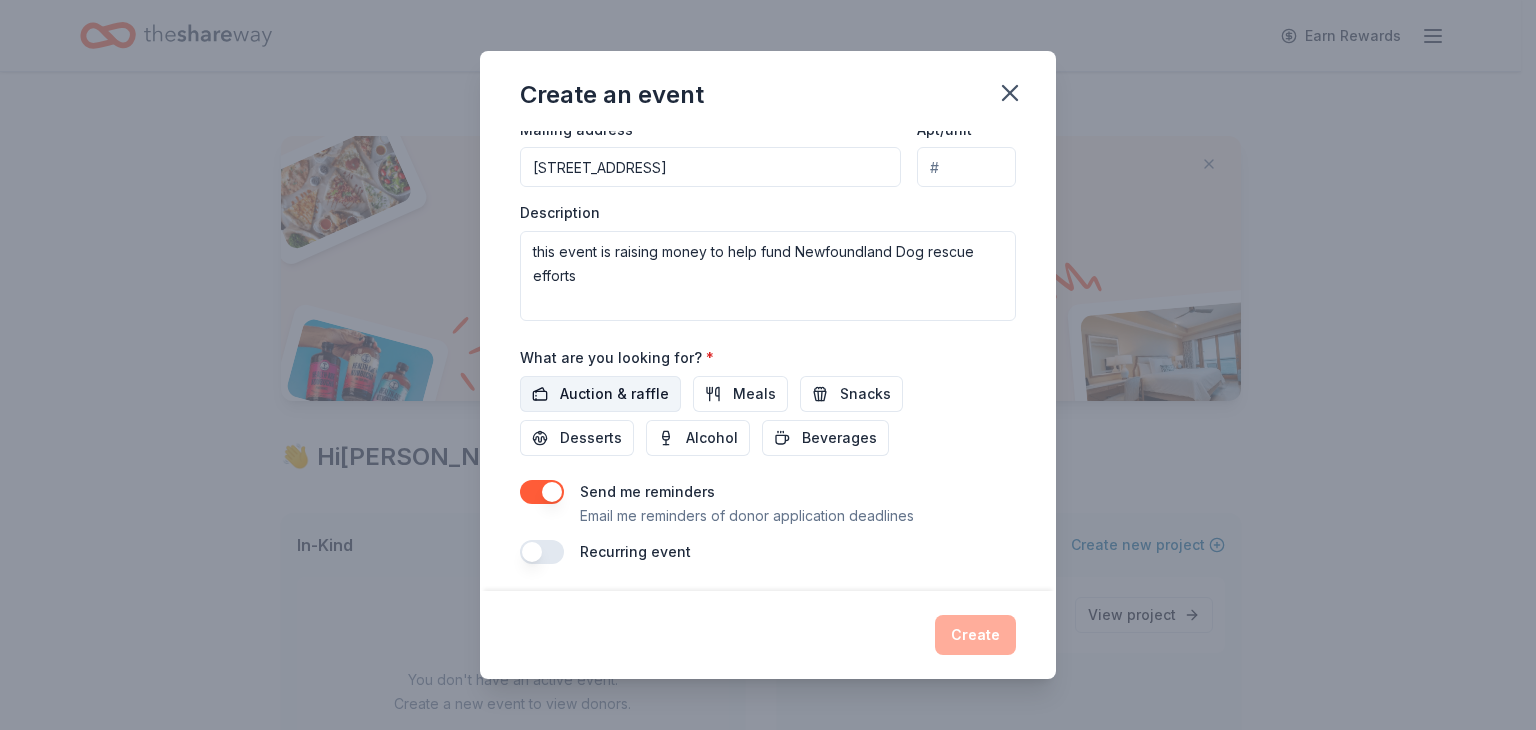 click on "Auction & raffle" at bounding box center (614, 394) 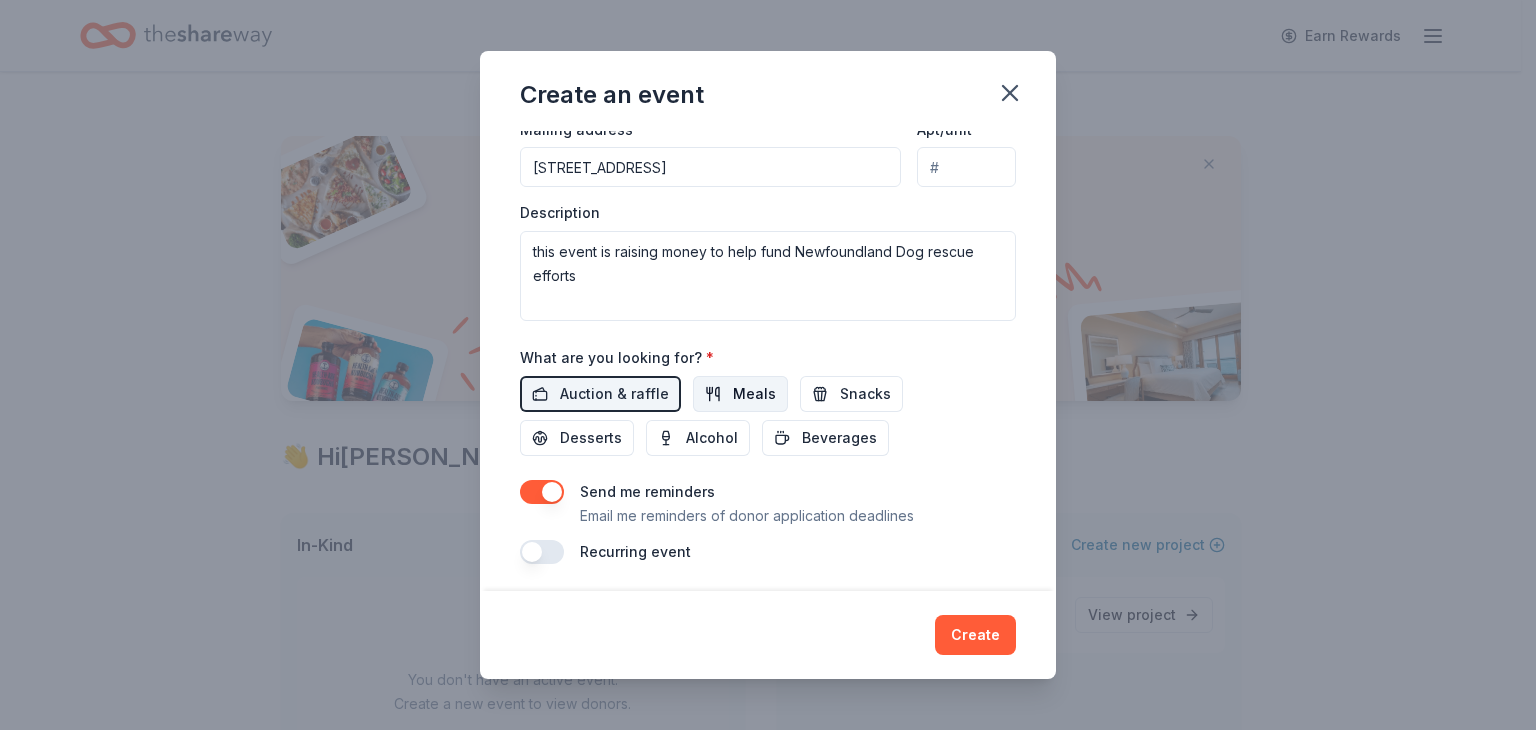 click on "Meals" at bounding box center (740, 394) 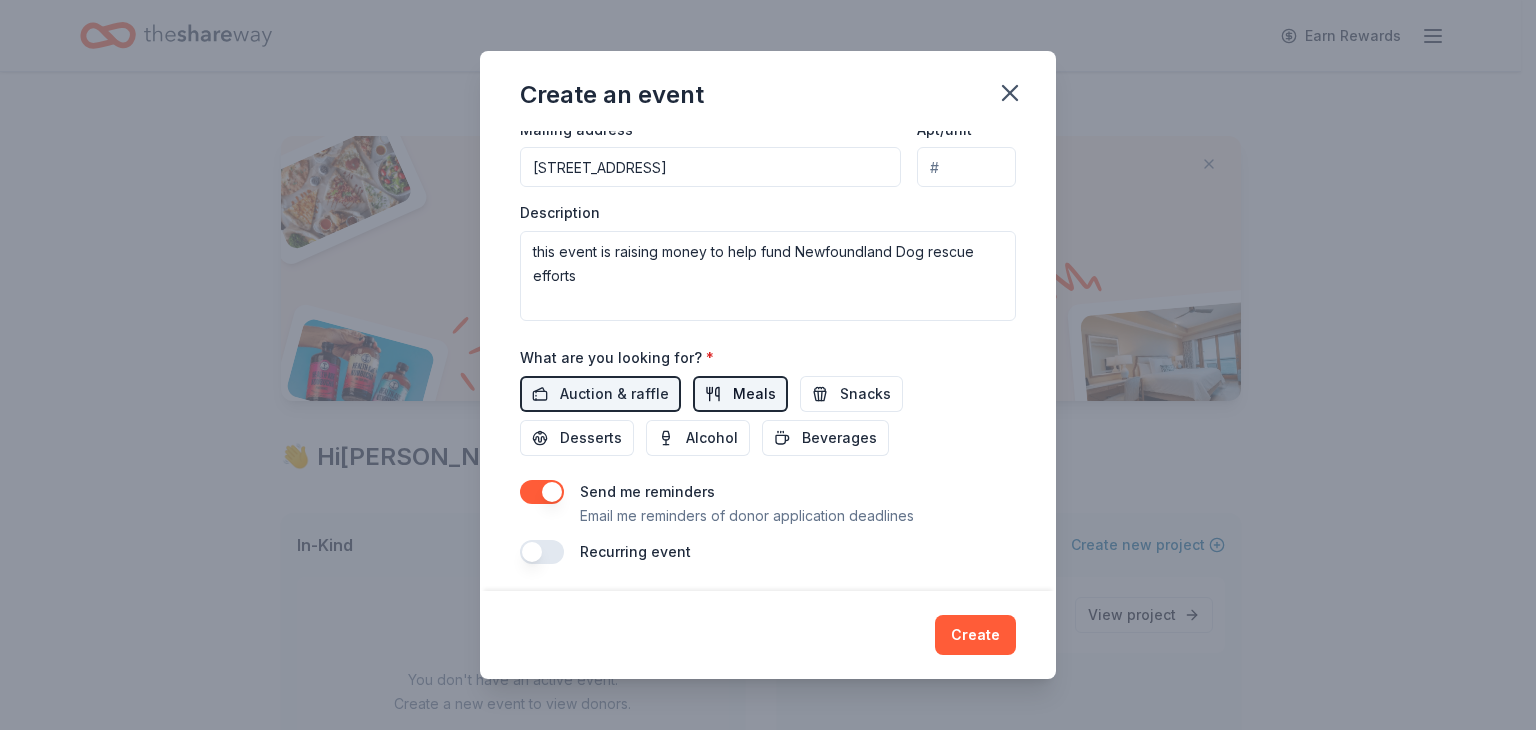 click on "Meals" at bounding box center [740, 394] 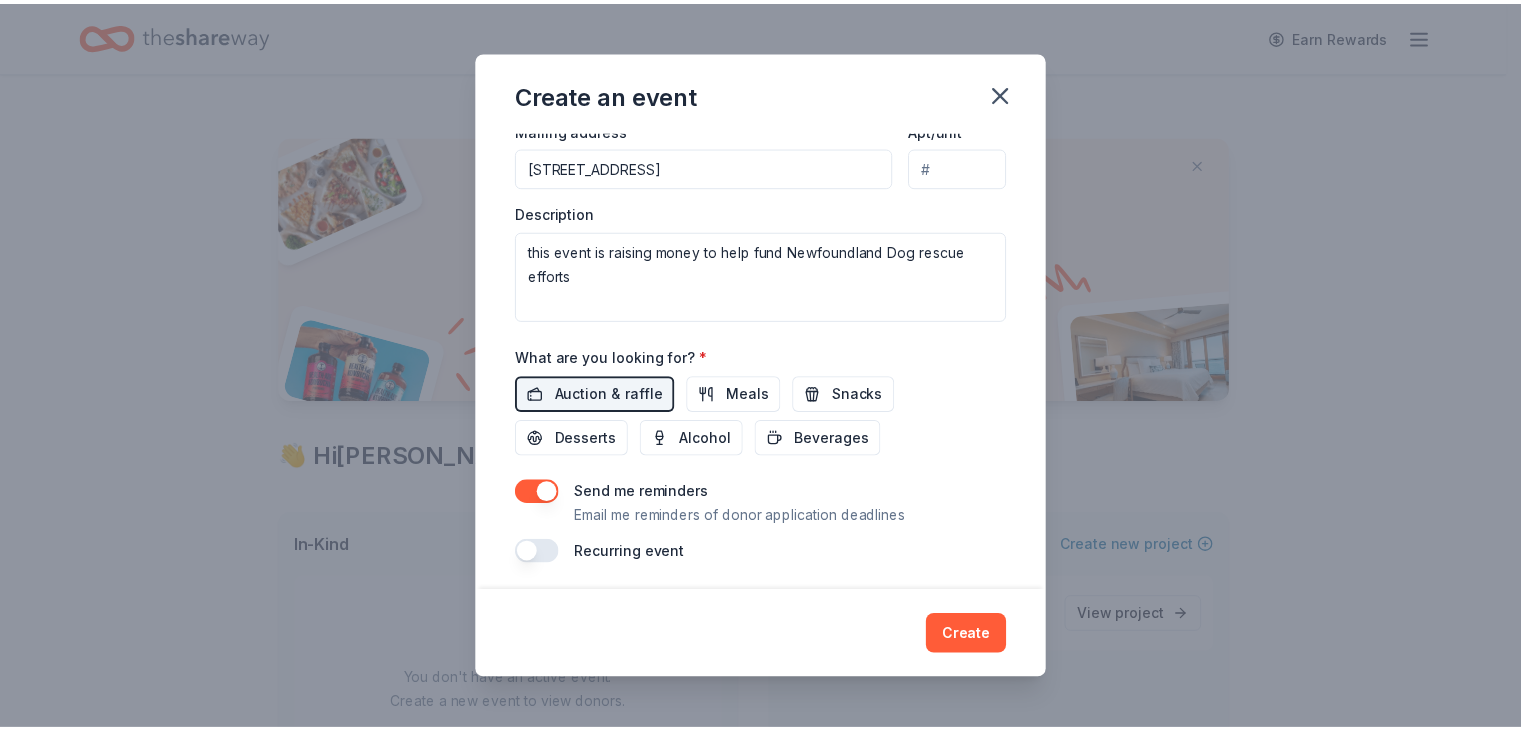 scroll, scrollTop: 499, scrollLeft: 0, axis: vertical 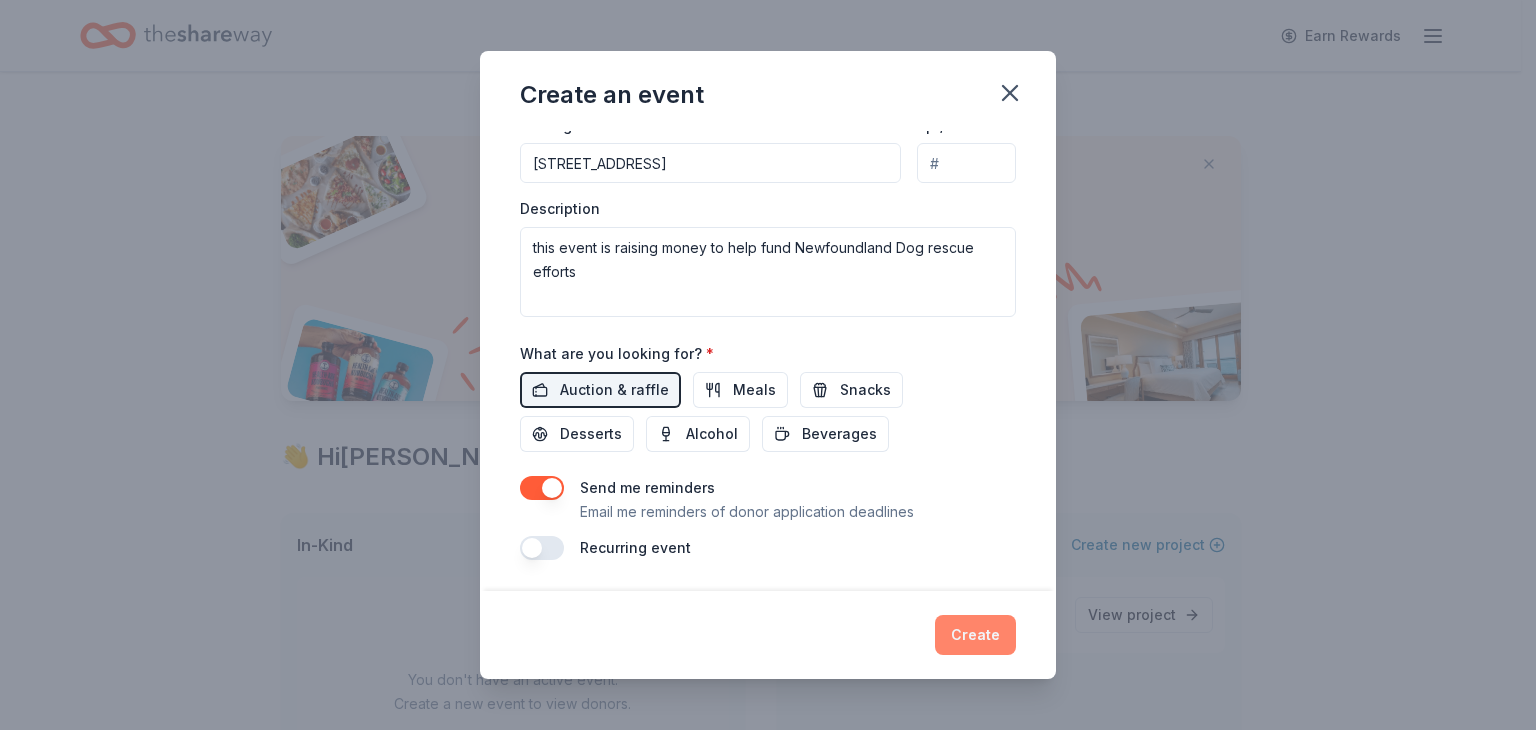 click on "Create" at bounding box center (975, 635) 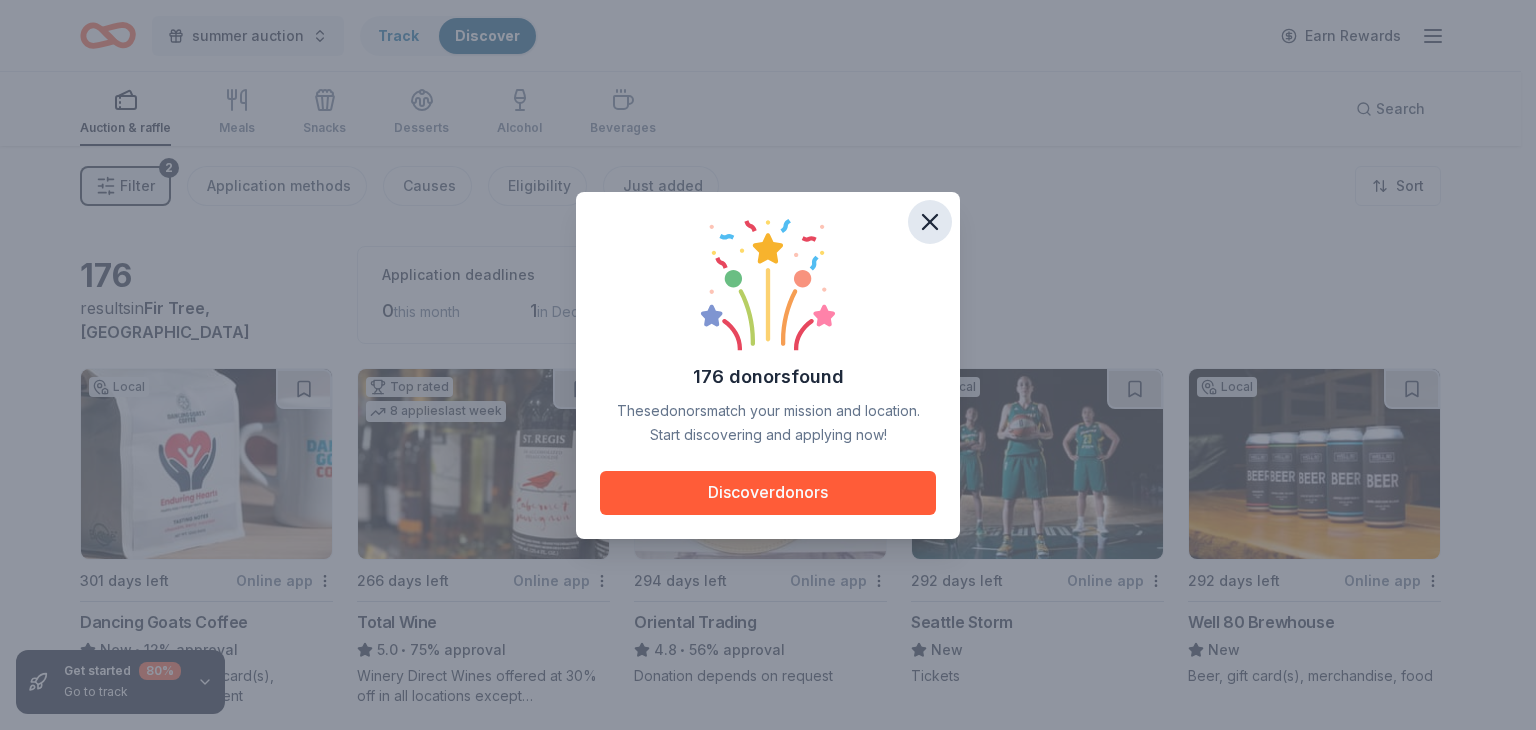 click 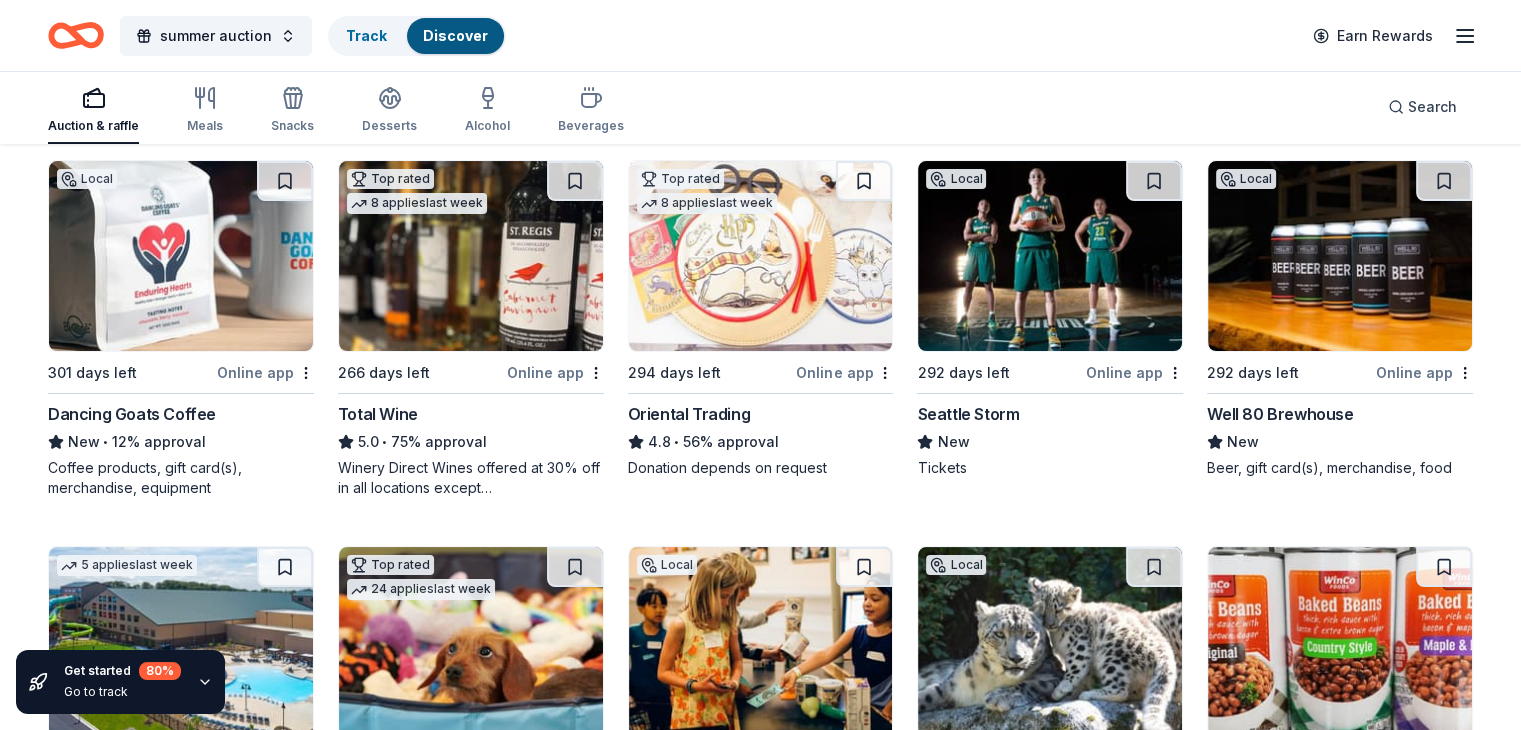 scroll, scrollTop: 210, scrollLeft: 0, axis: vertical 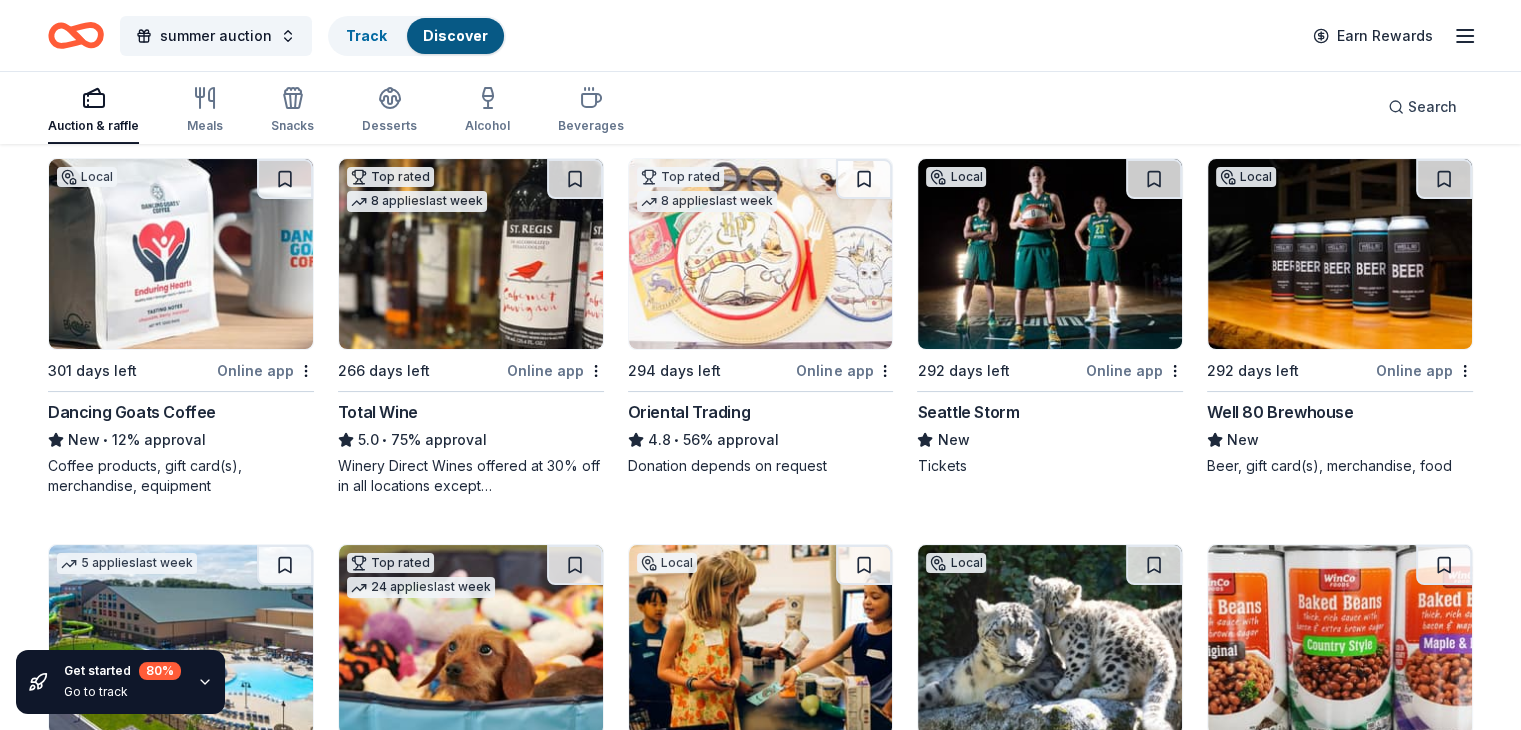 click on "Total Wine" at bounding box center [378, 412] 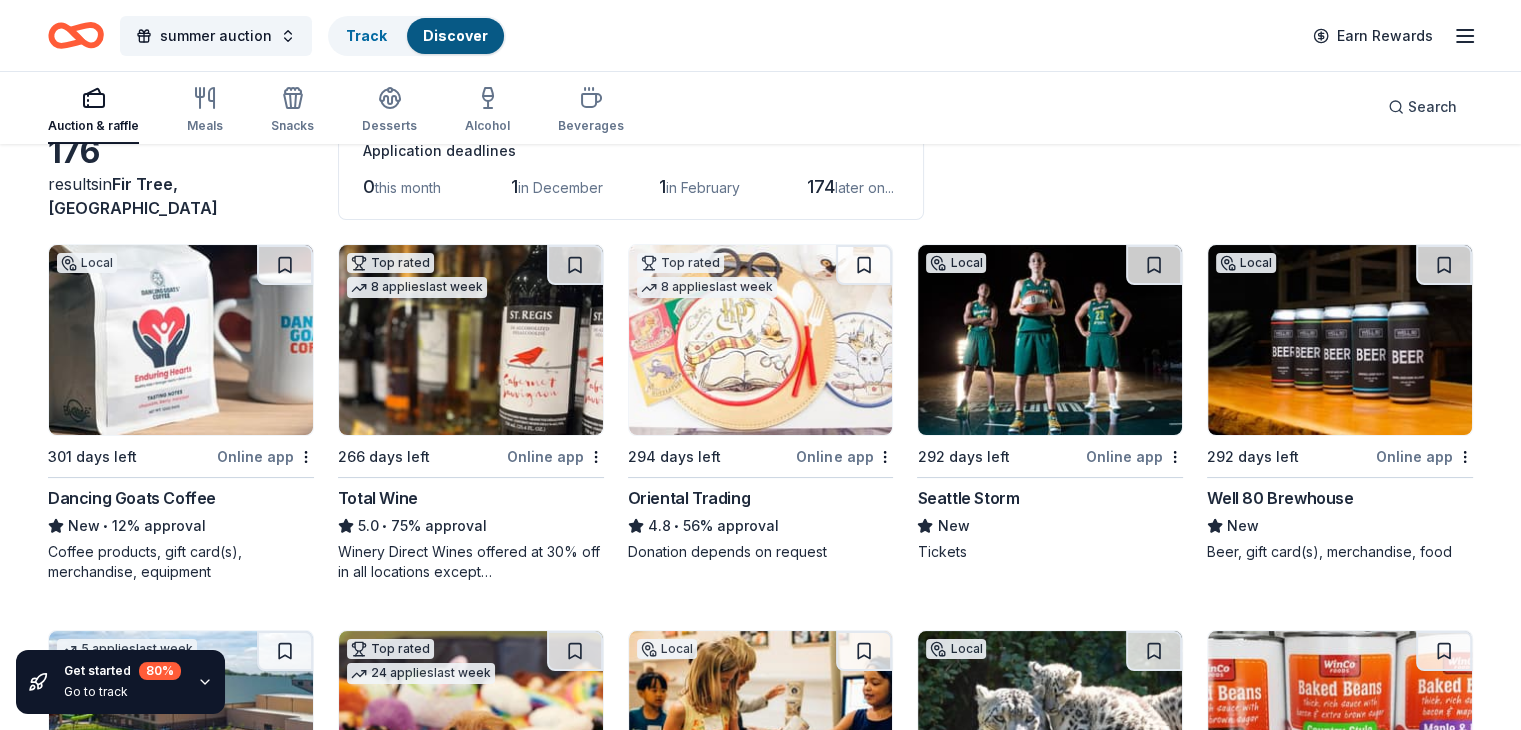 scroll, scrollTop: 0, scrollLeft: 0, axis: both 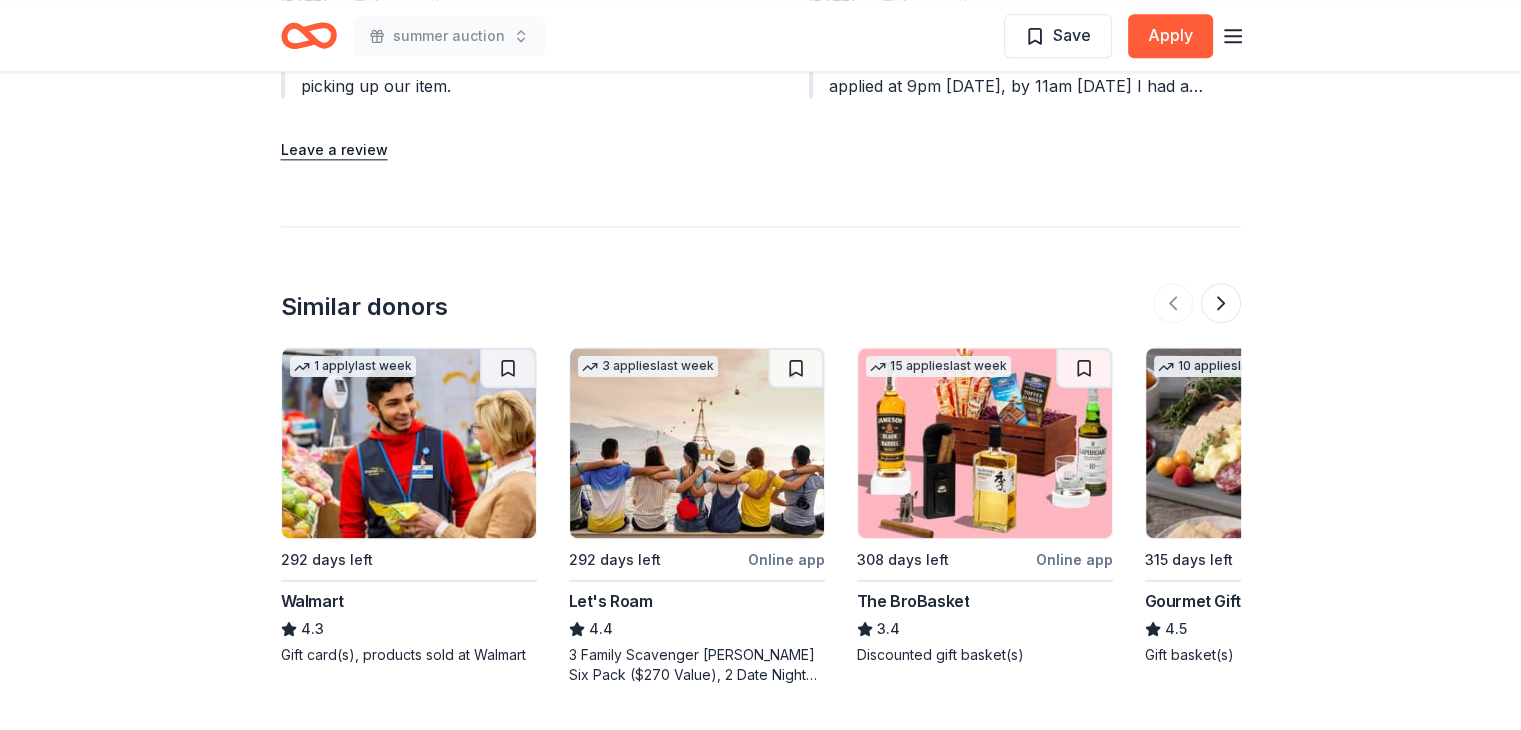 click at bounding box center (985, 443) 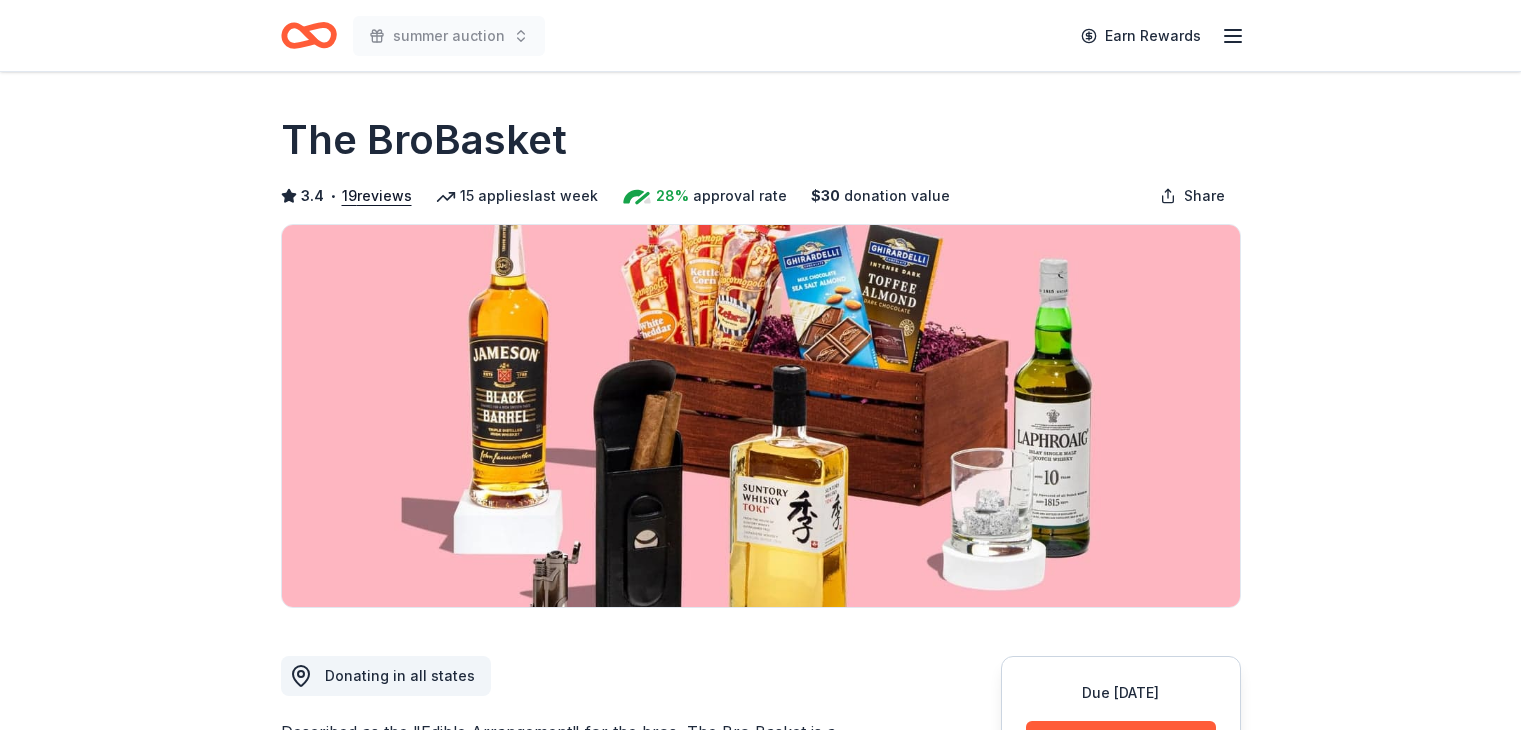 scroll, scrollTop: 0, scrollLeft: 0, axis: both 